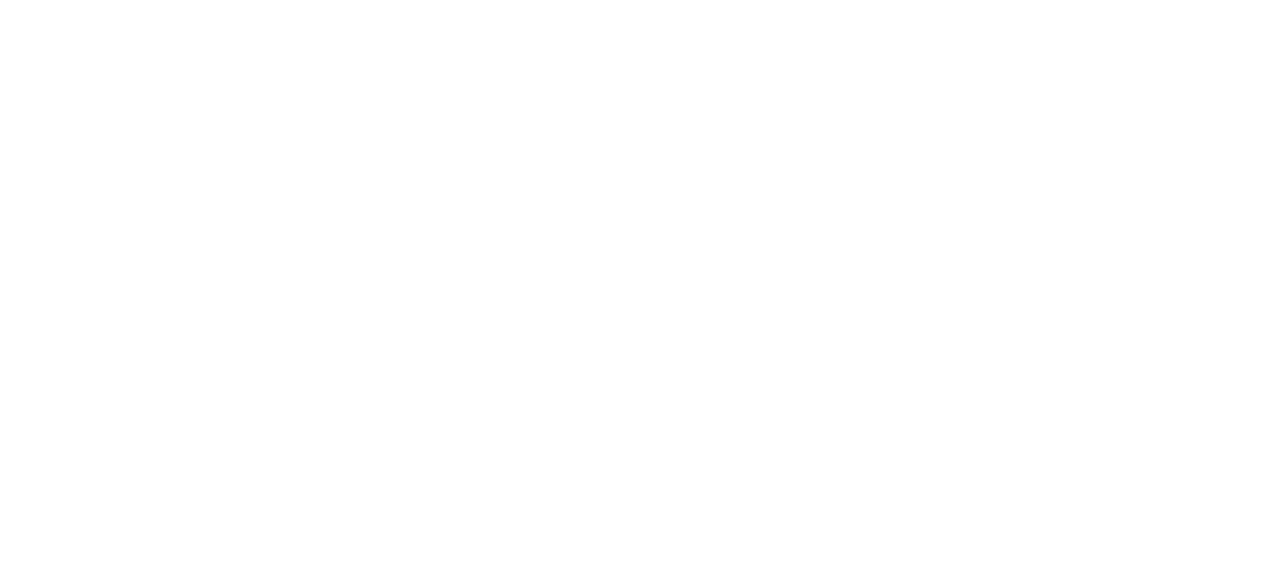 scroll, scrollTop: 0, scrollLeft: 0, axis: both 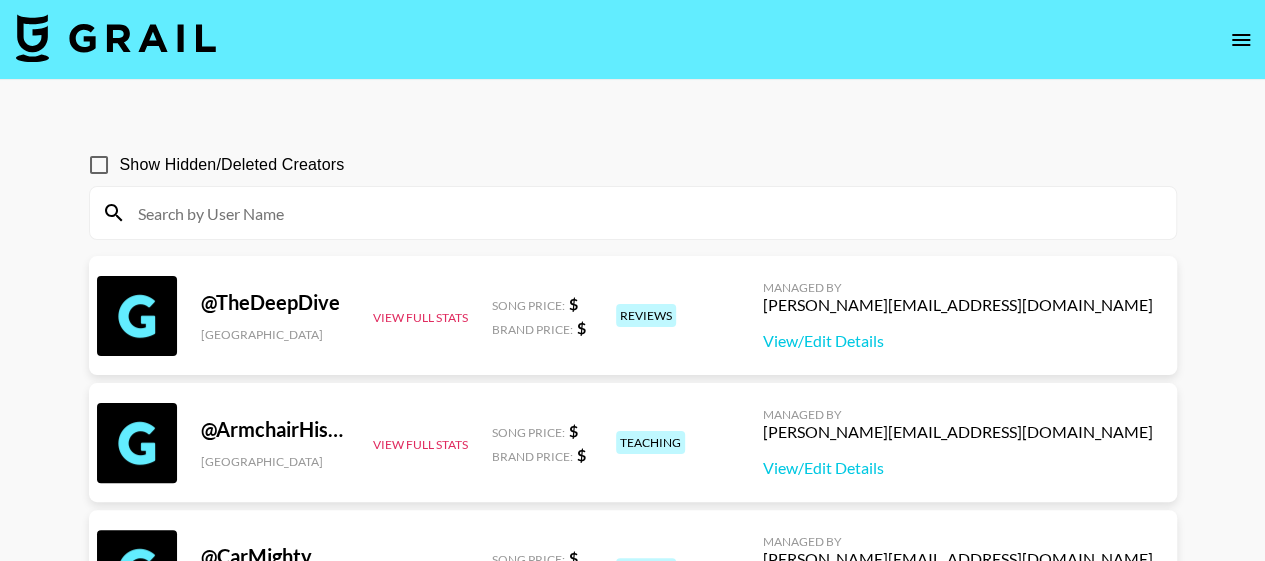 click at bounding box center (116, 38) 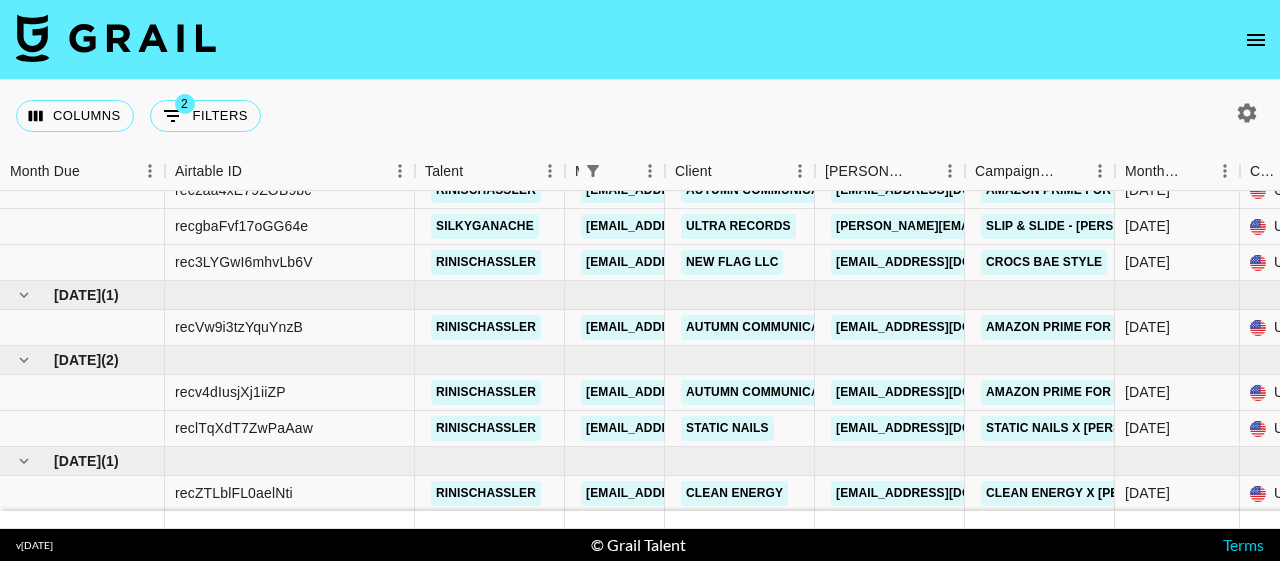 scroll, scrollTop: 97, scrollLeft: 0, axis: vertical 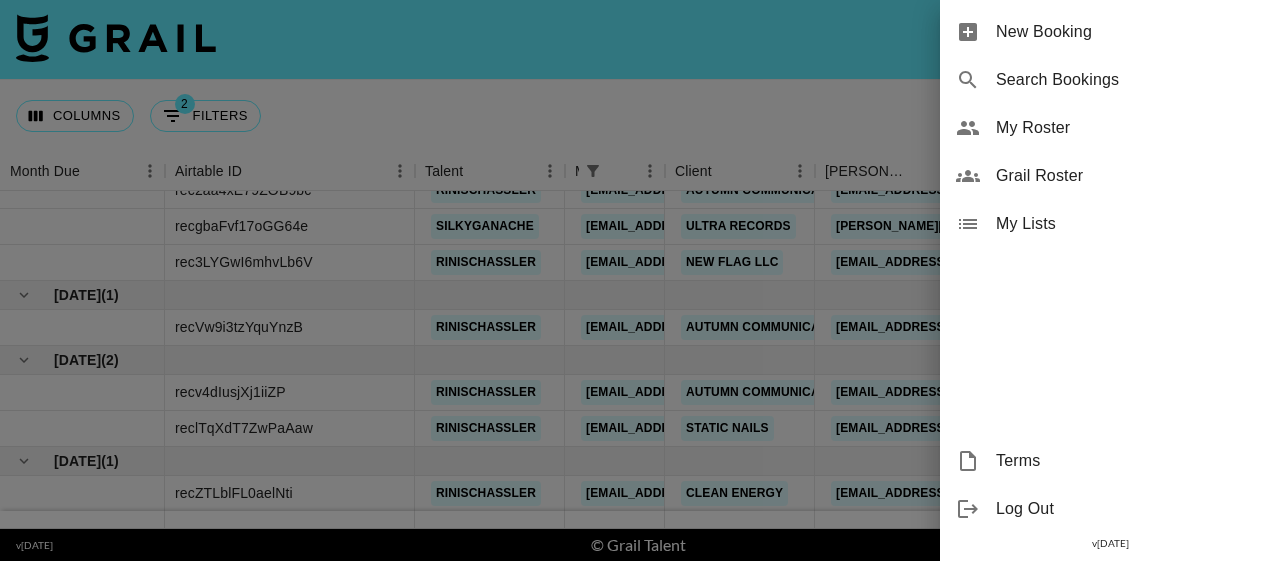 click on "My Roster" at bounding box center (1130, 128) 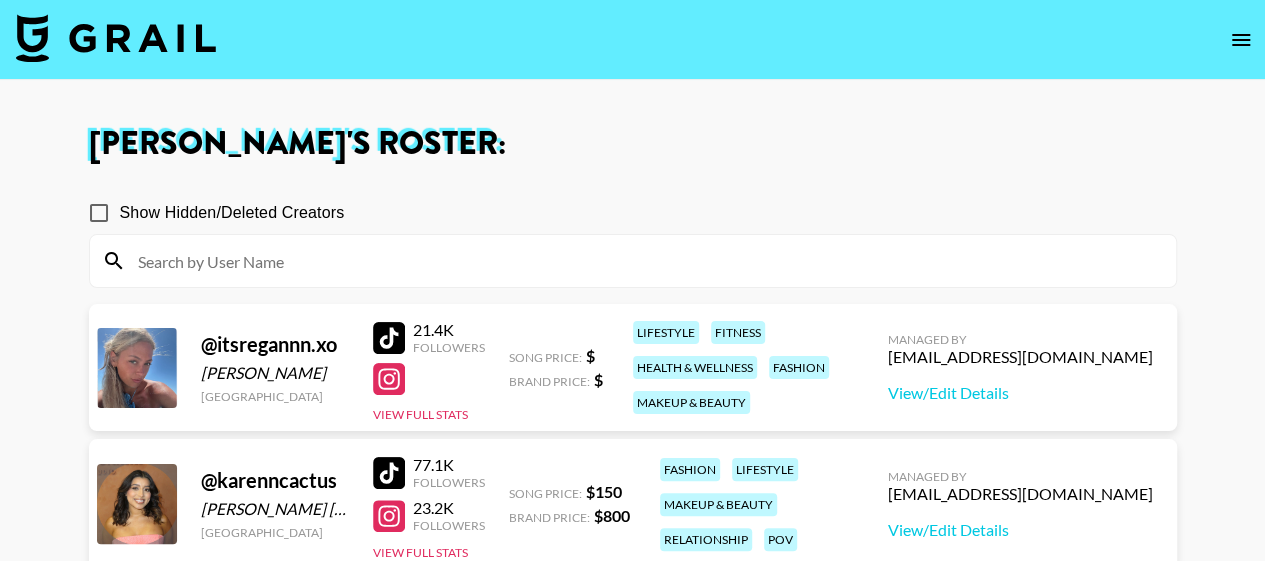 scroll, scrollTop: 490, scrollLeft: 0, axis: vertical 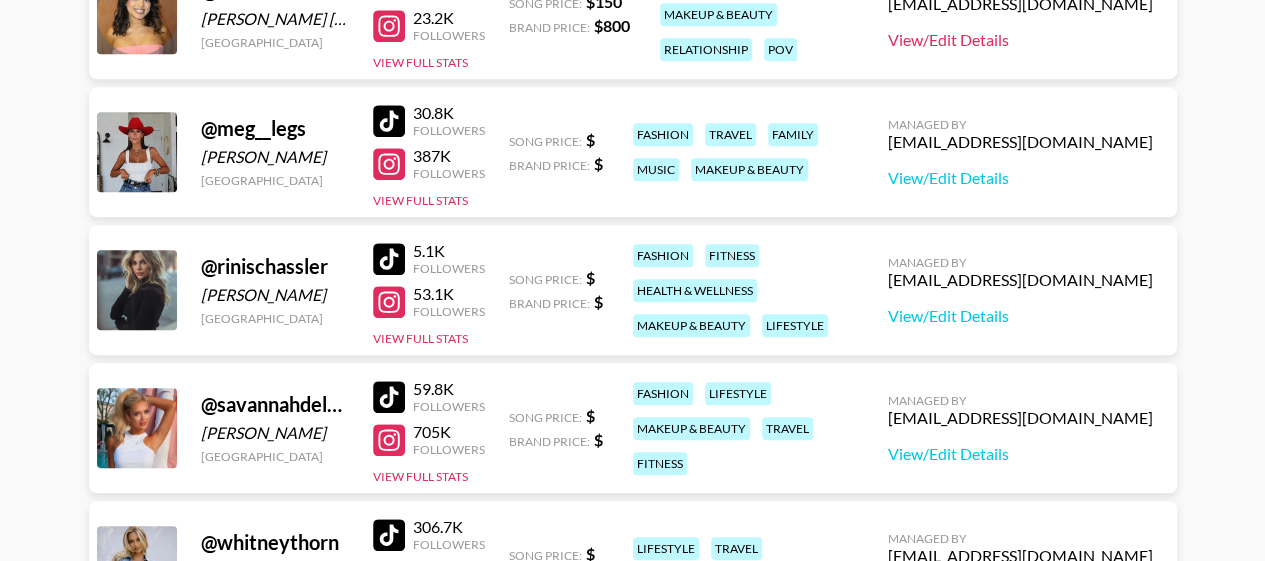 click on "View/Edit Details" at bounding box center [1020, 40] 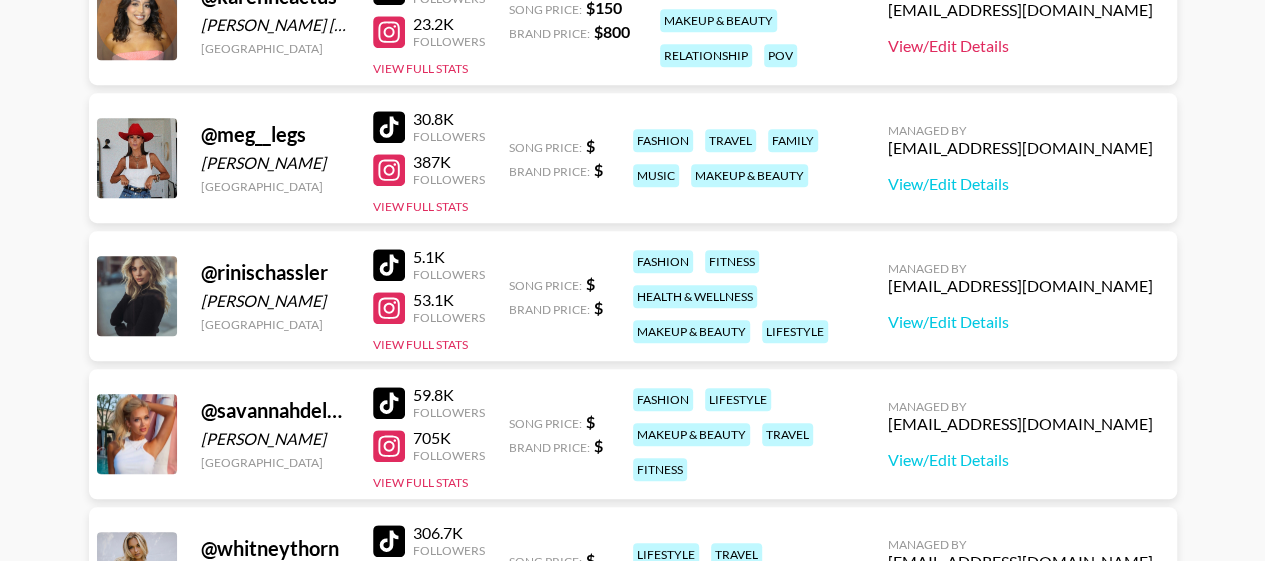 scroll, scrollTop: 486, scrollLeft: 0, axis: vertical 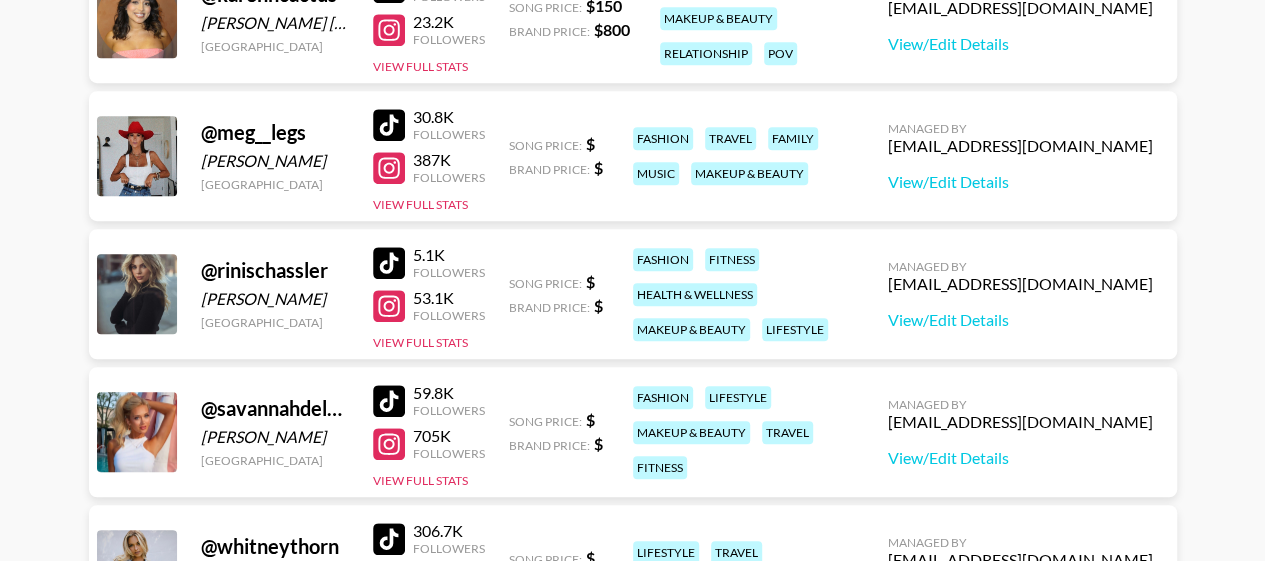 drag, startPoint x: 1263, startPoint y: 243, endPoint x: 1270, endPoint y: 153, distance: 90.27181 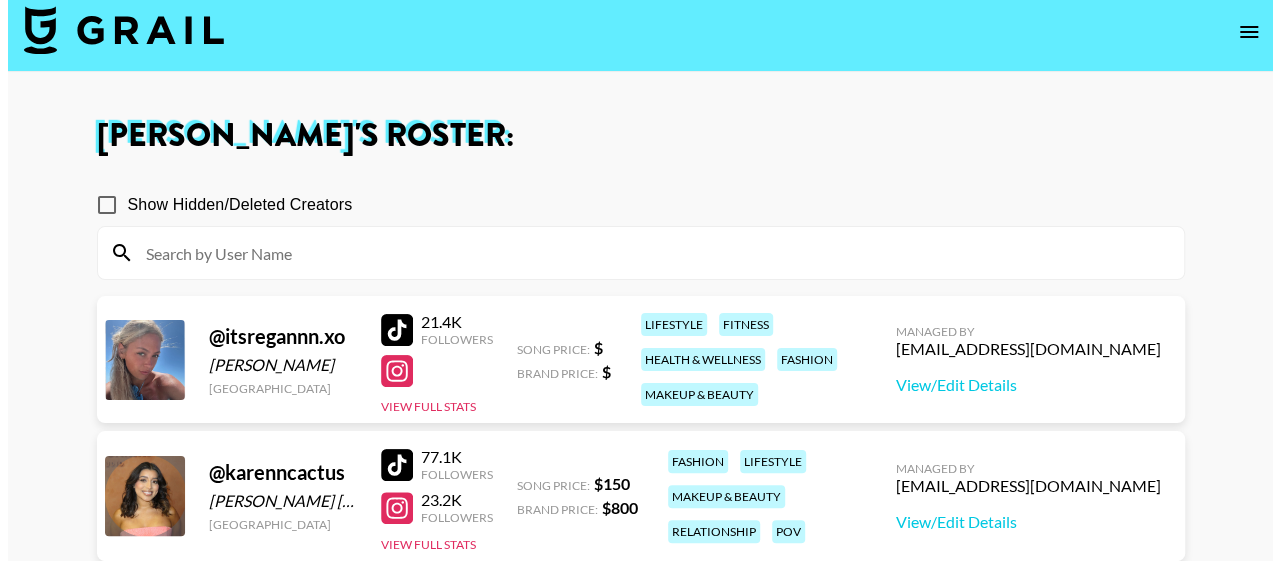 scroll, scrollTop: 0, scrollLeft: 0, axis: both 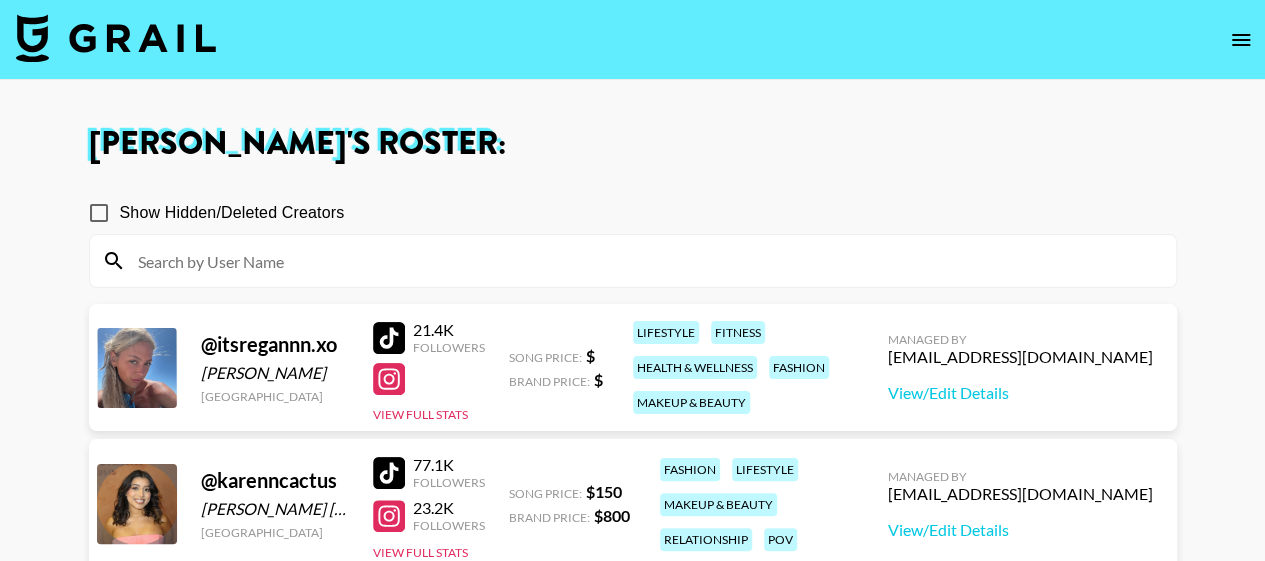 click at bounding box center [632, 40] 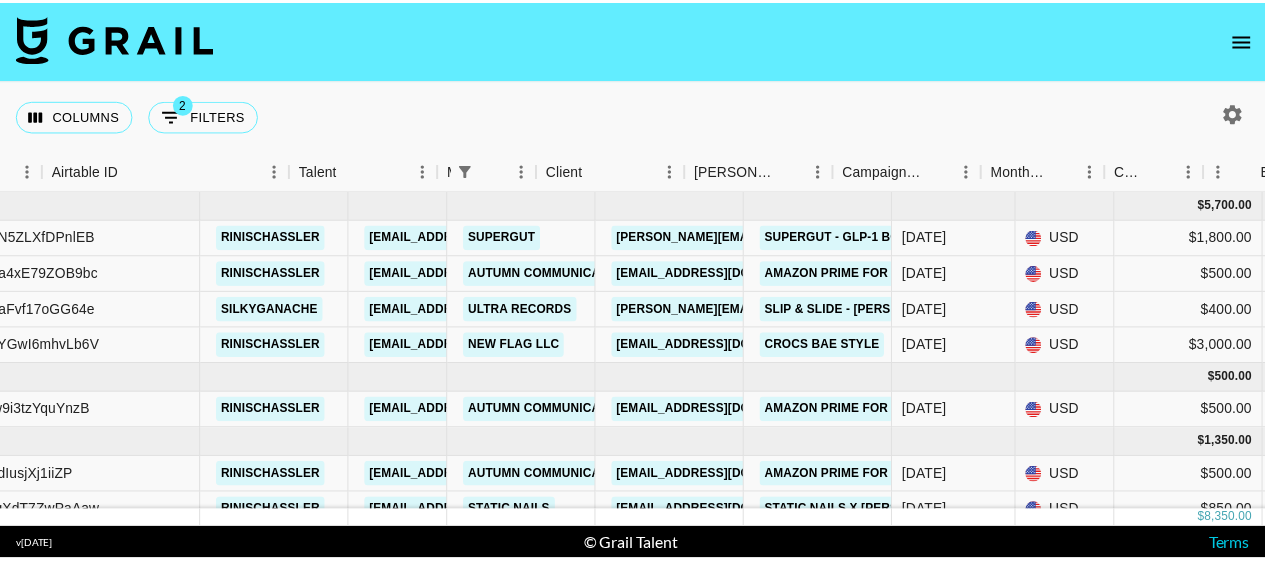 scroll, scrollTop: 0, scrollLeft: 0, axis: both 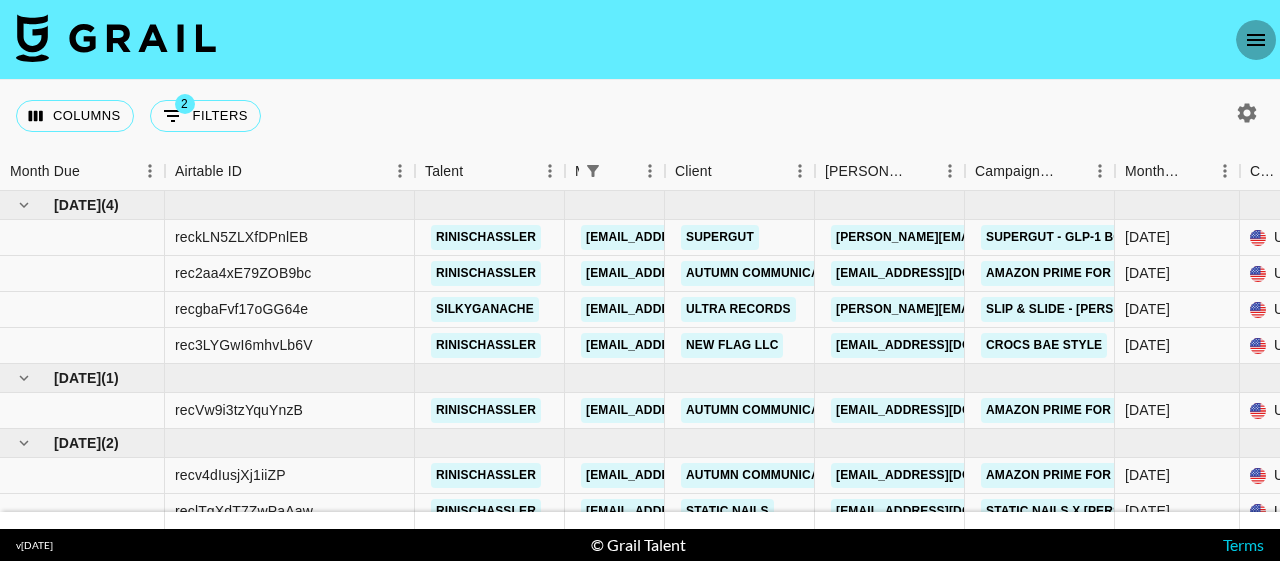 click 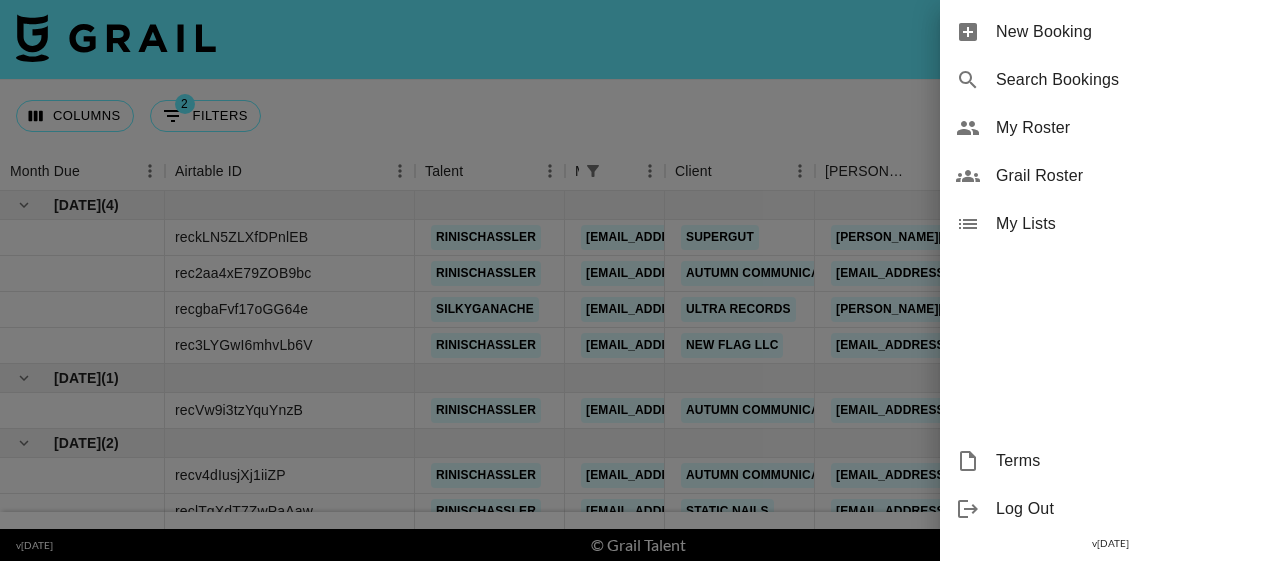 click on "New Booking" at bounding box center [1110, 32] 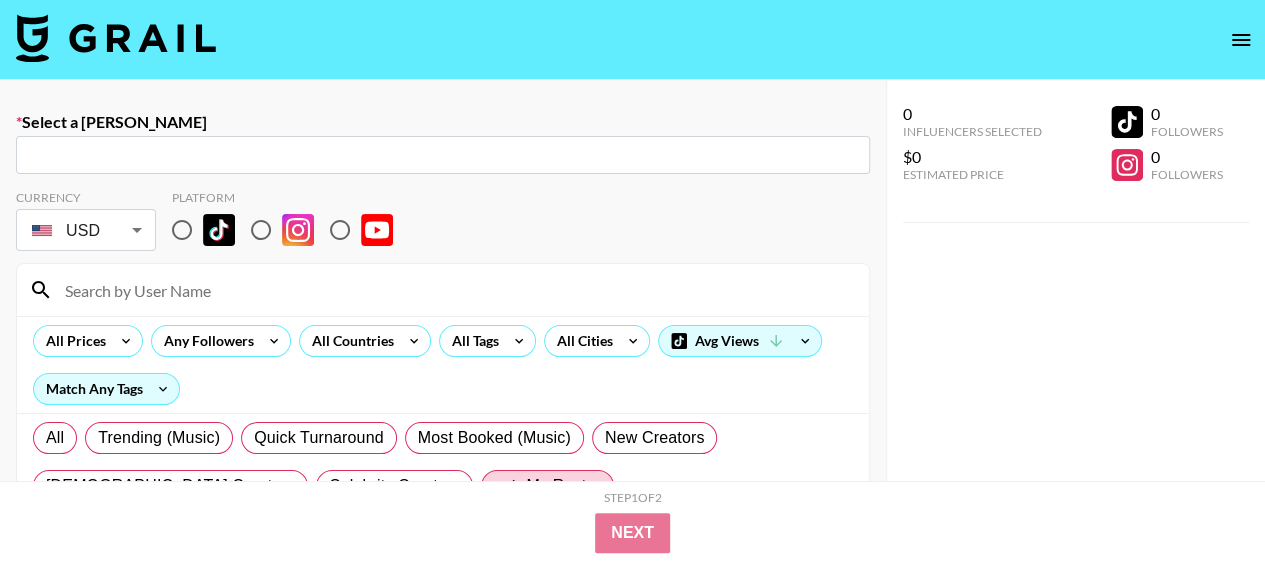 click at bounding box center (443, 155) 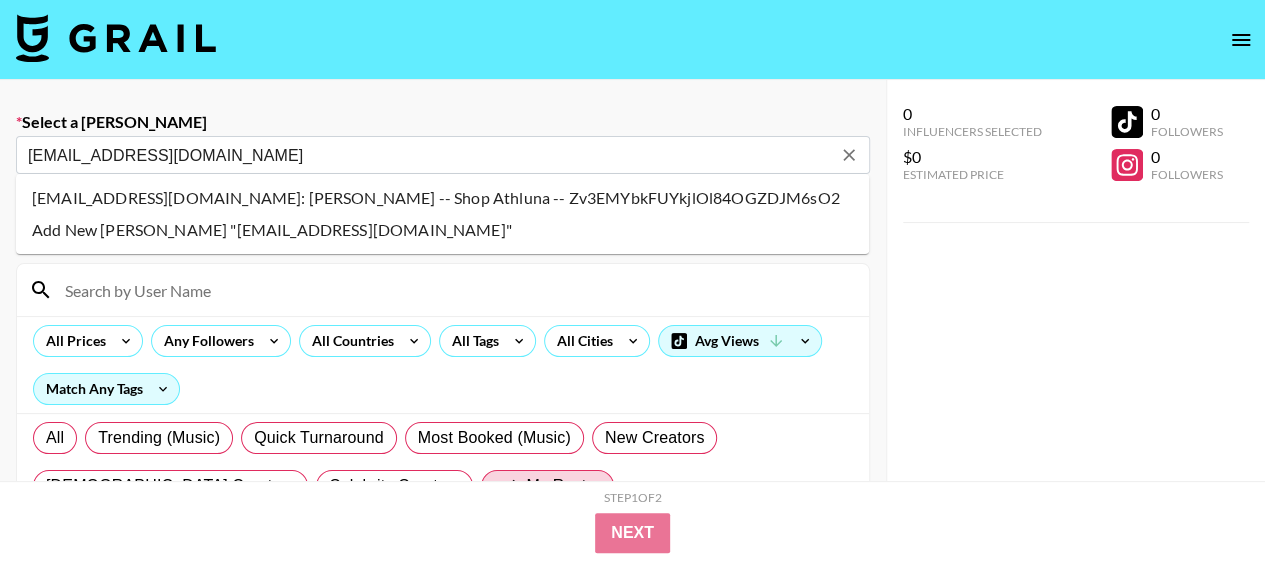 type on "mia@shopathluna.com: Mia Lin -- Shop Athluna -- Zv3EMYbkFUYkjlOl84OGZDJM6sO2" 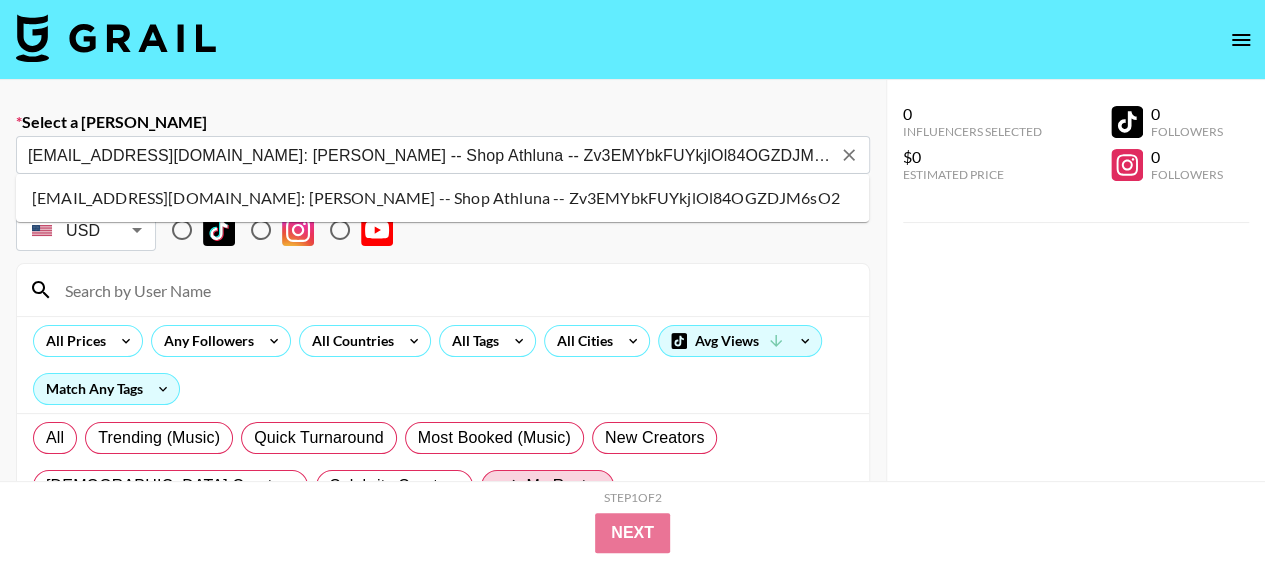 click on "mia@shopathluna.com: Mia Lin -- Shop Athluna -- Zv3EMYbkFUYkjlOl84OGZDJM6sO2" at bounding box center [442, 198] 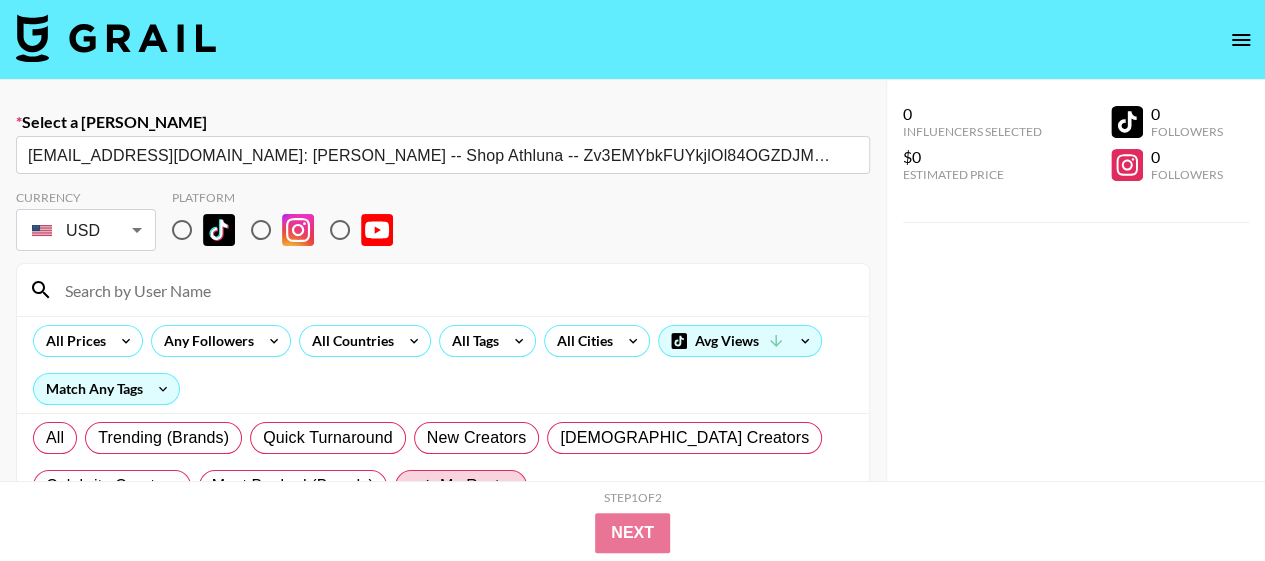 click at bounding box center [443, 290] 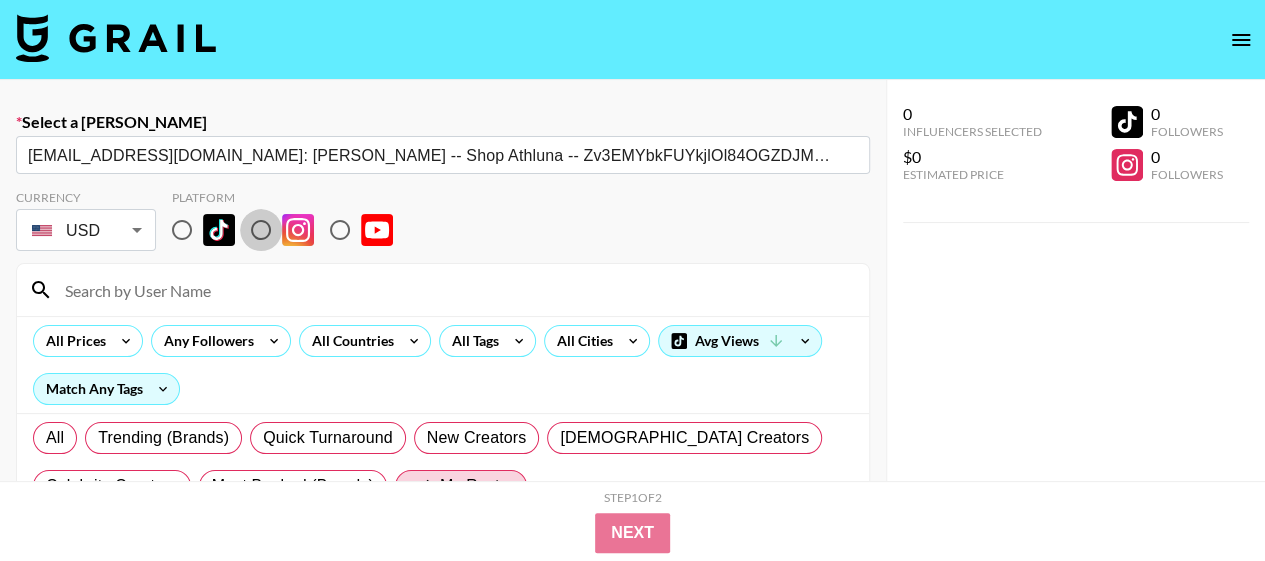 click at bounding box center [261, 230] 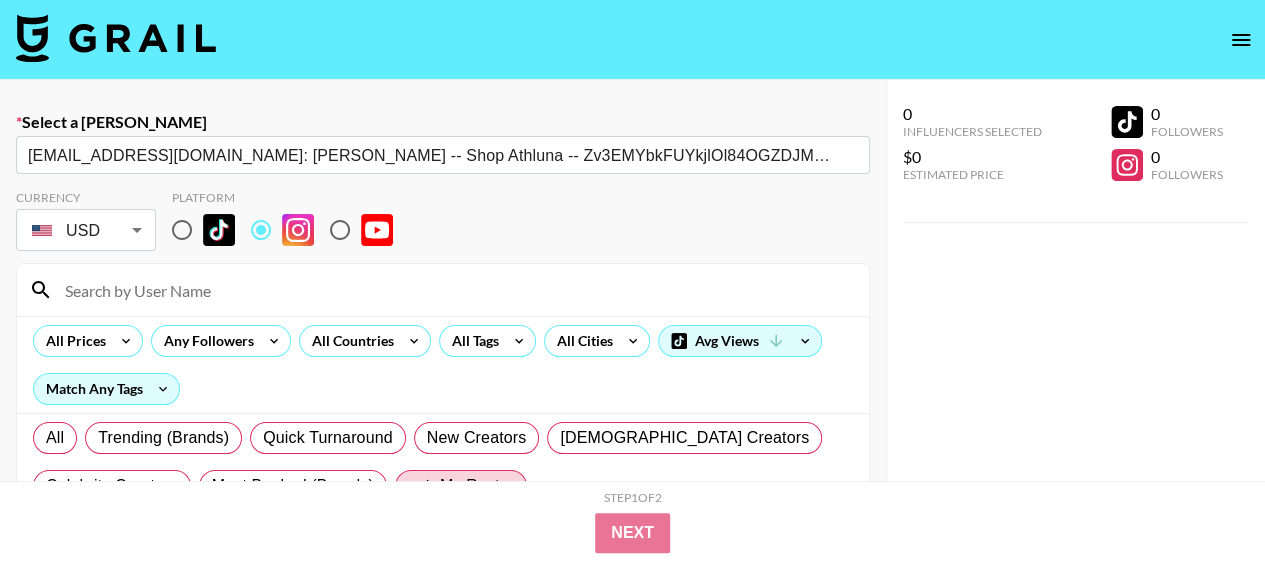 click at bounding box center [455, 290] 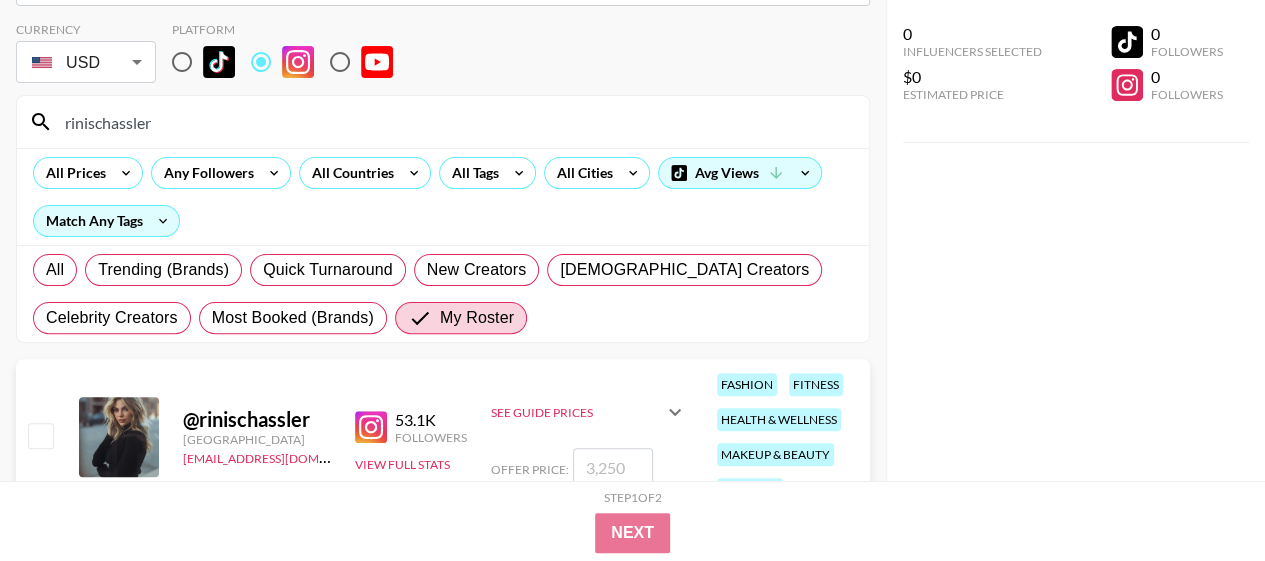 scroll, scrollTop: 192, scrollLeft: 0, axis: vertical 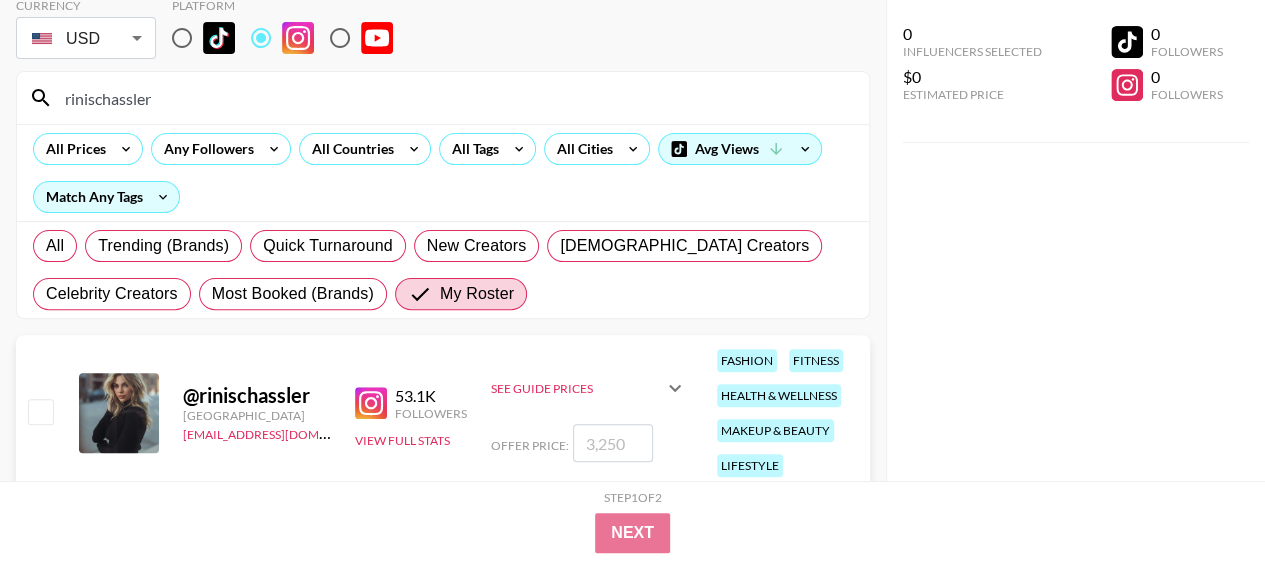 click at bounding box center (40, 411) 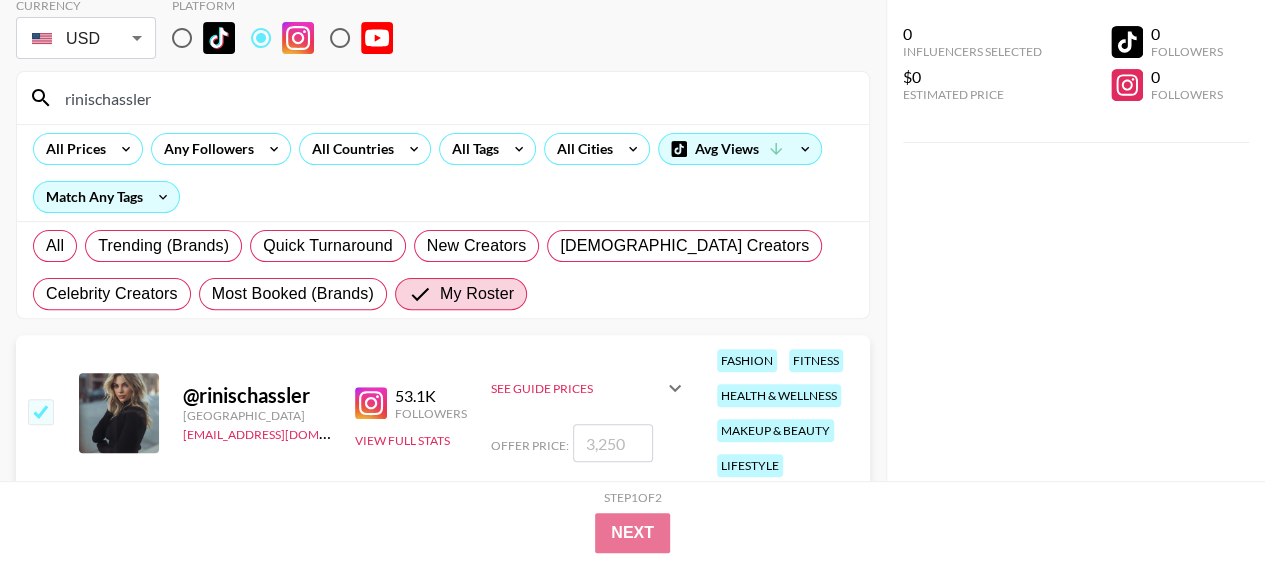 checkbox on "true" 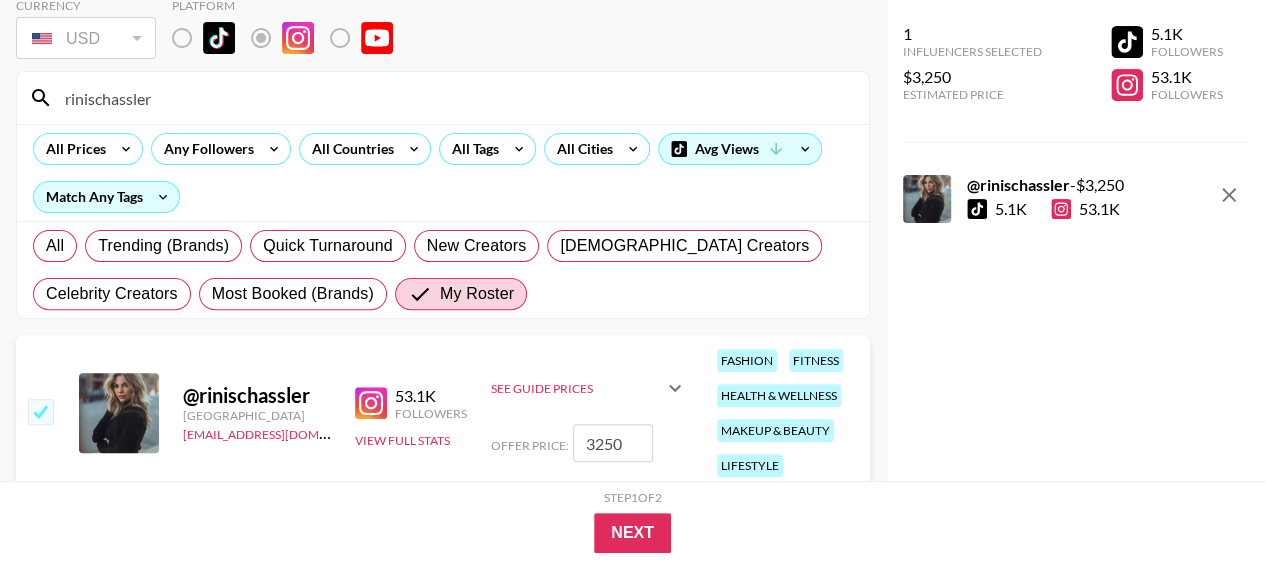 drag, startPoint x: 630, startPoint y: 433, endPoint x: 541, endPoint y: 435, distance: 89.02247 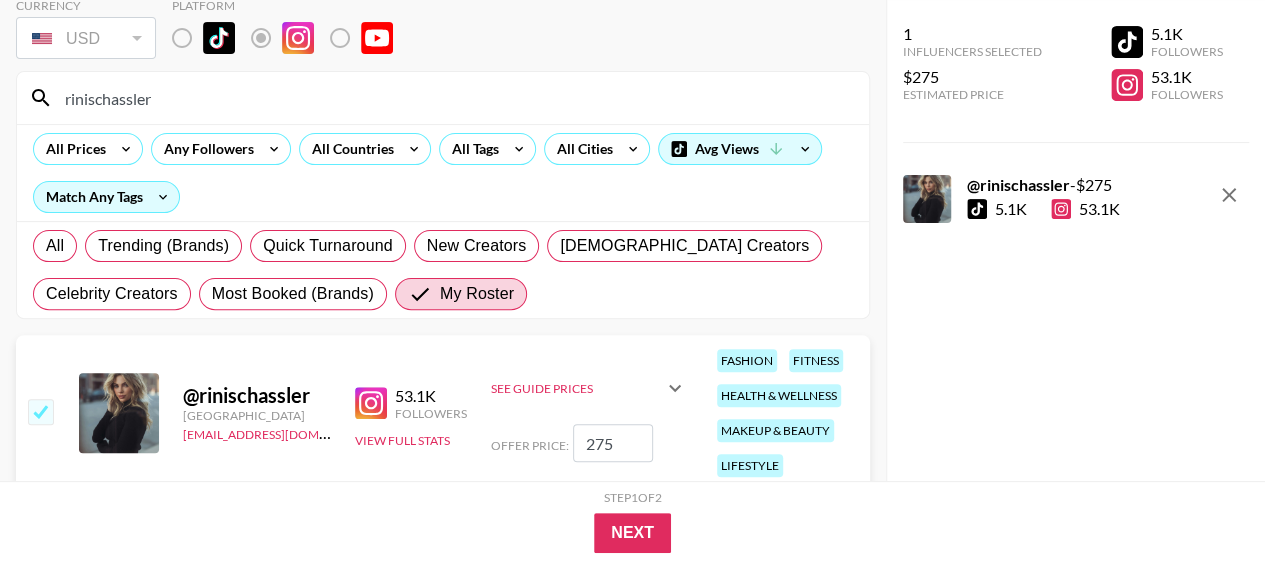 scroll, scrollTop: 256, scrollLeft: 0, axis: vertical 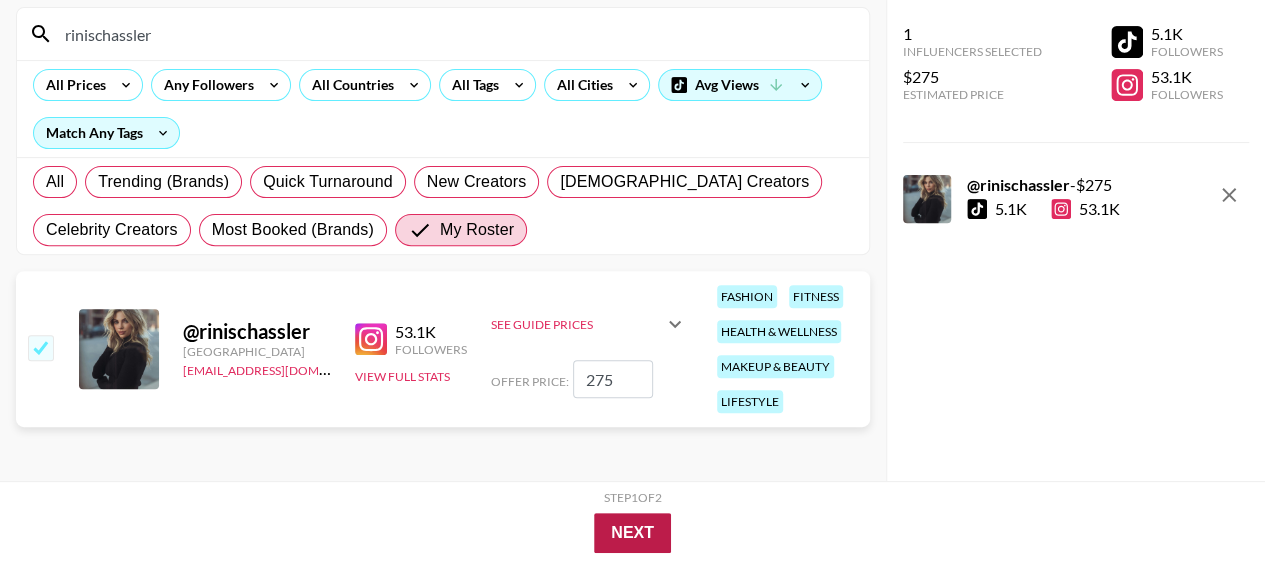 type on "275" 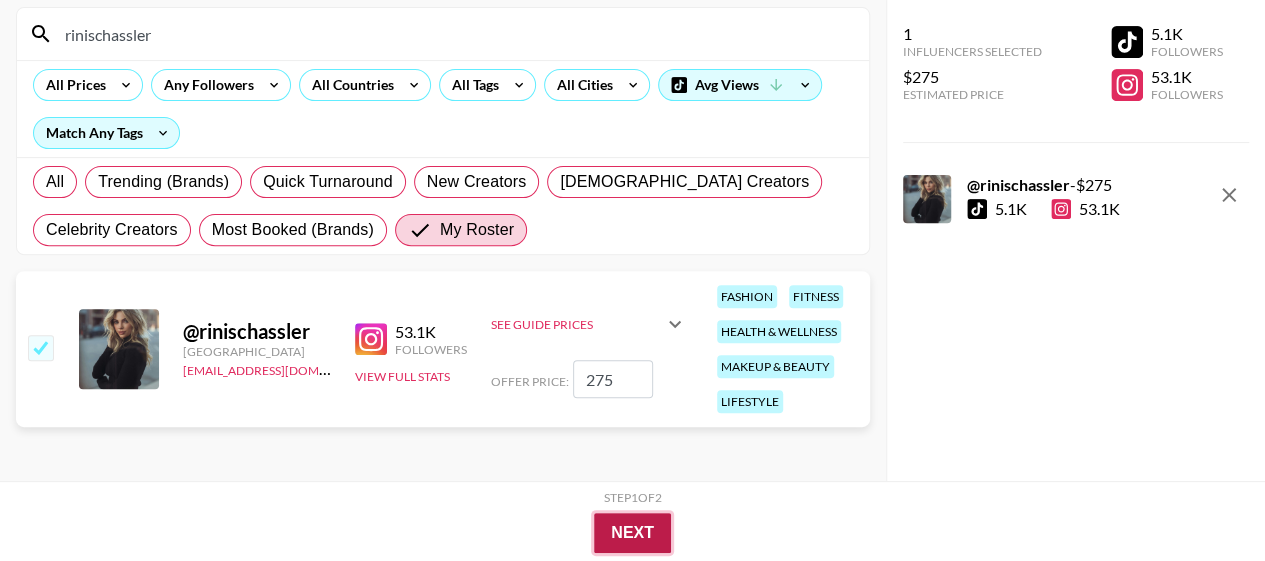 click on "Next" at bounding box center [632, 533] 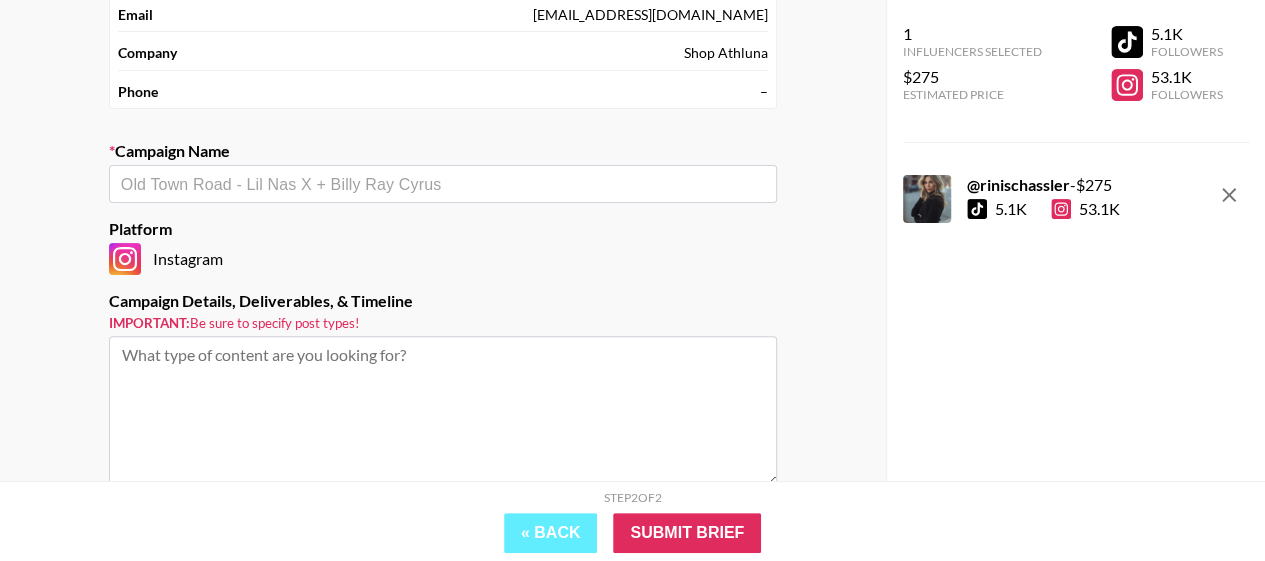 scroll, scrollTop: 188, scrollLeft: 0, axis: vertical 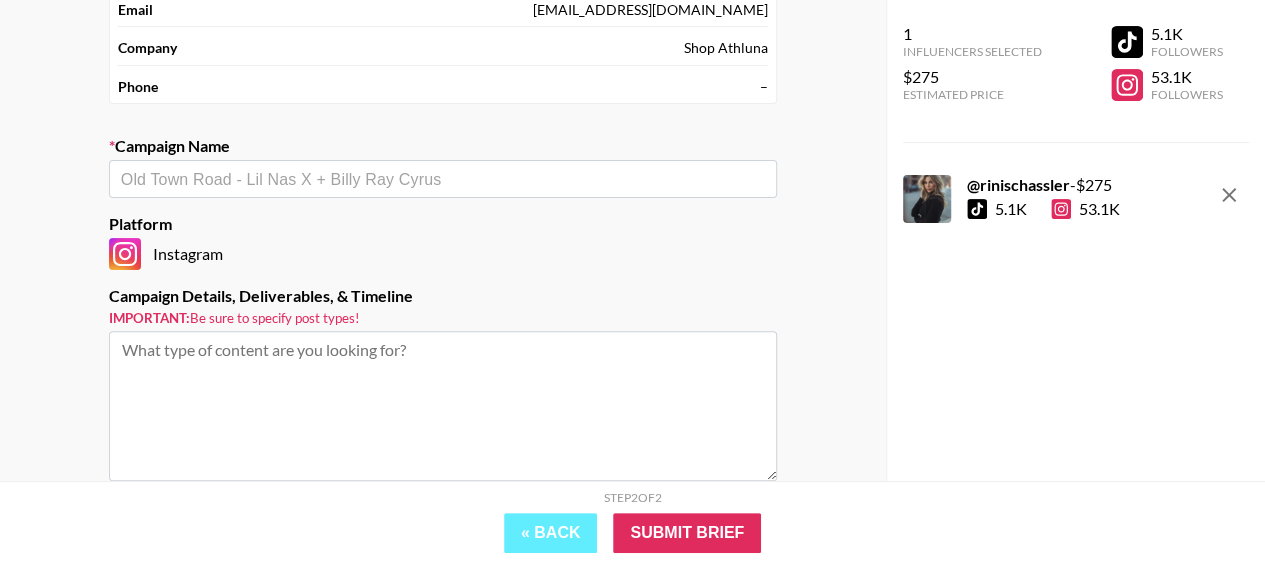 click on "​" at bounding box center [443, 179] 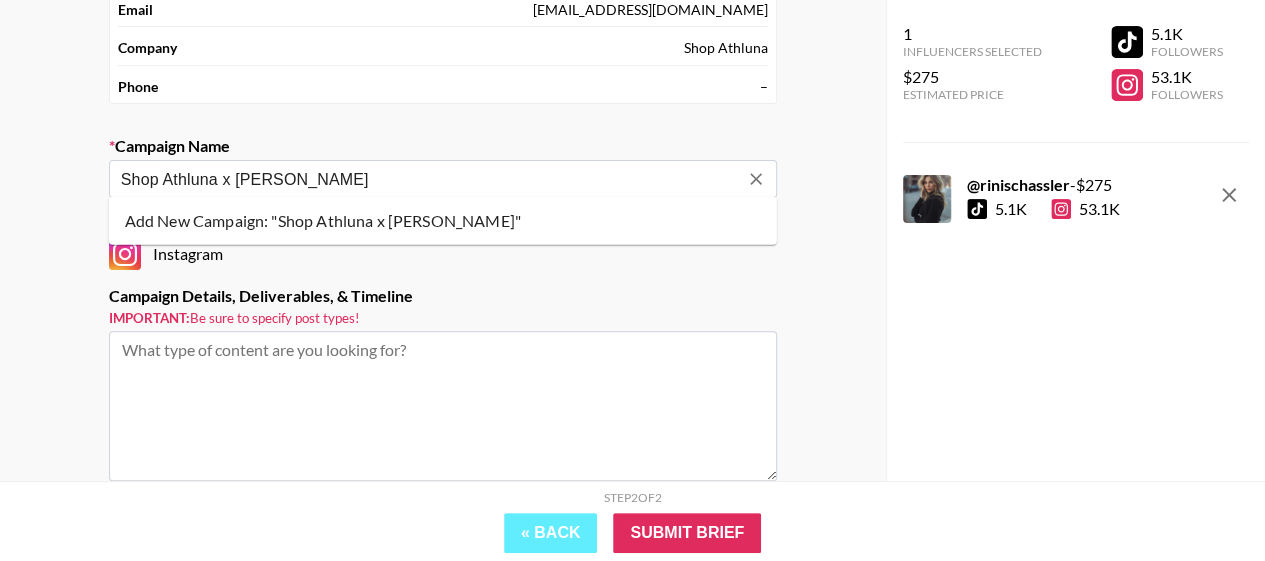 click on "Add New Campaign: "Shop Athluna x Rini Schassler"" at bounding box center (443, 221) 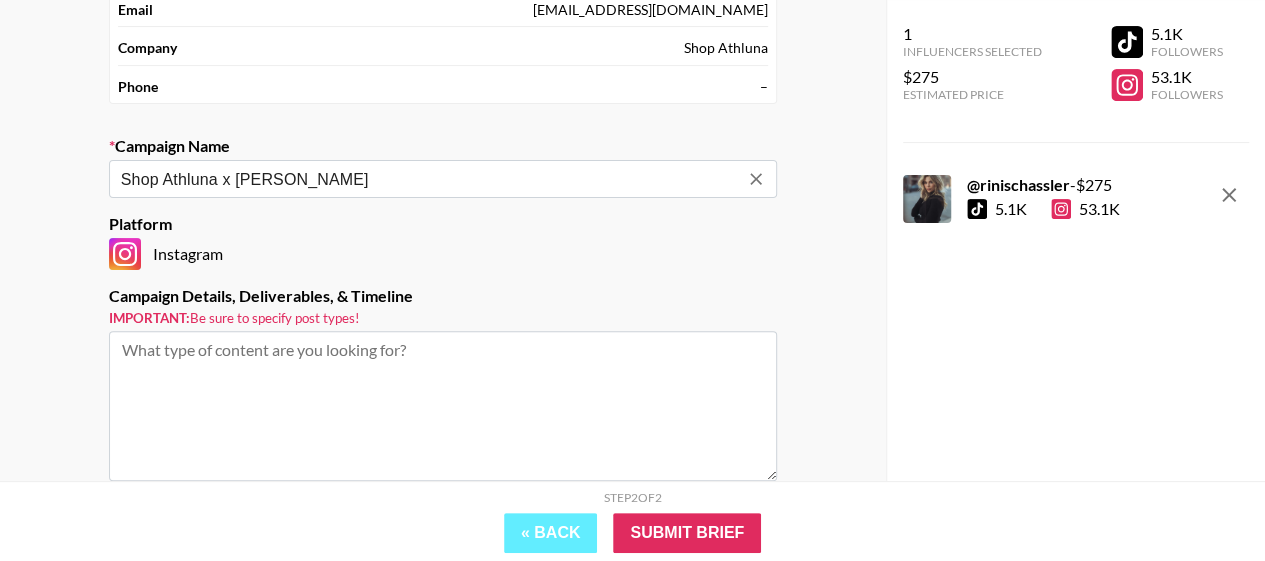 type on "Shop Athluna x Rini Schassler" 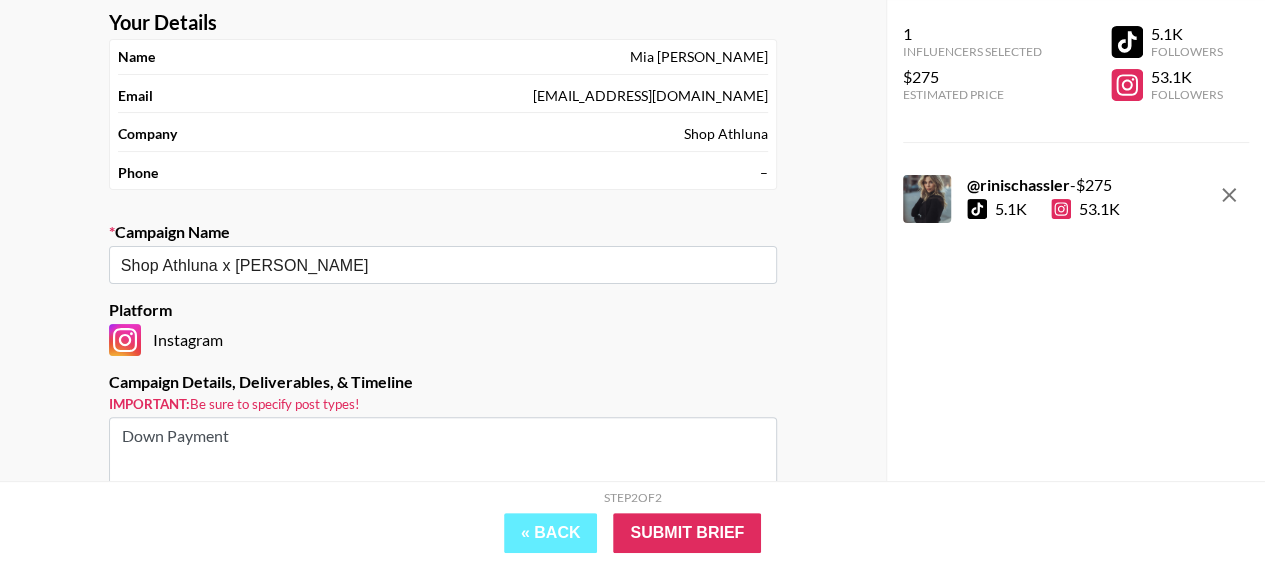 scroll, scrollTop: 213, scrollLeft: 0, axis: vertical 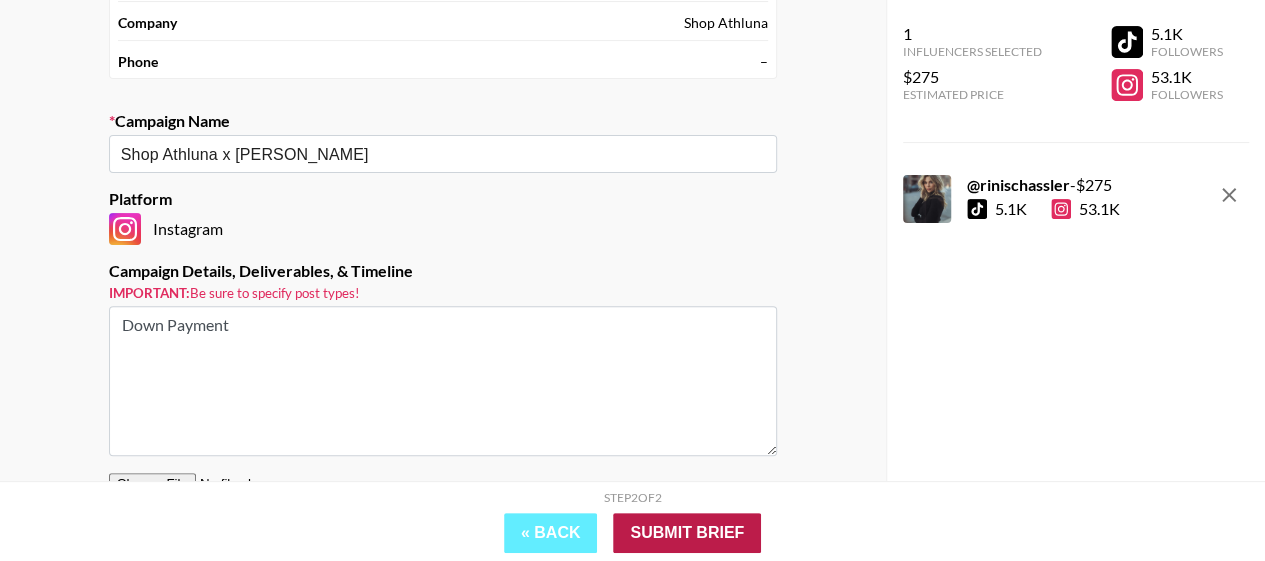 type on "Down Payment" 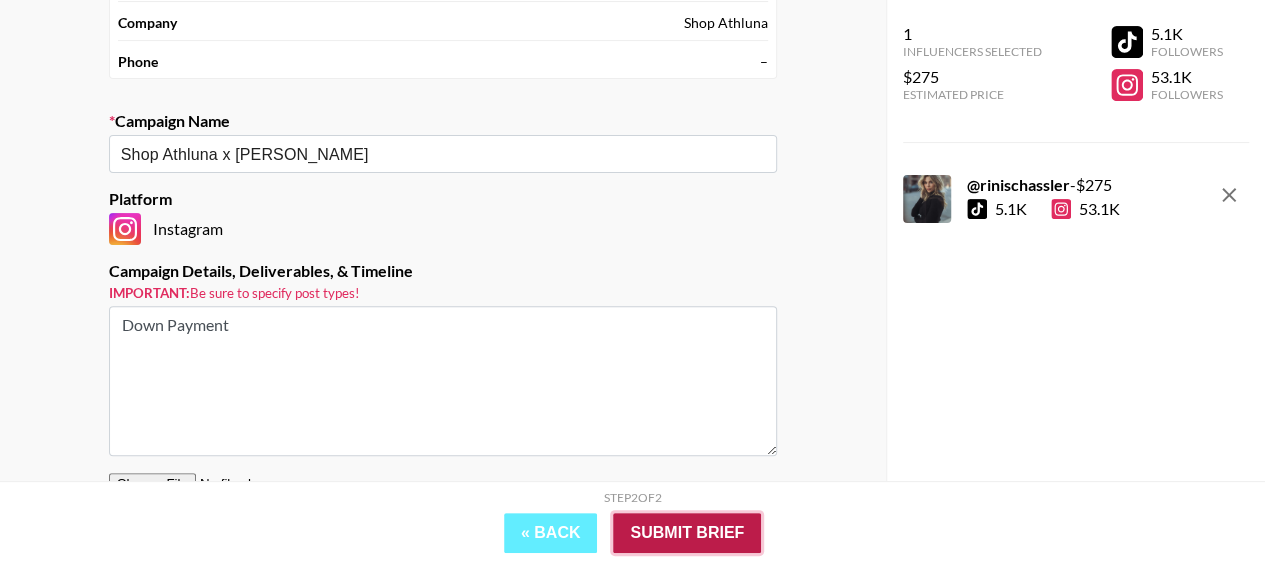 click on "Submit Brief" at bounding box center [687, 533] 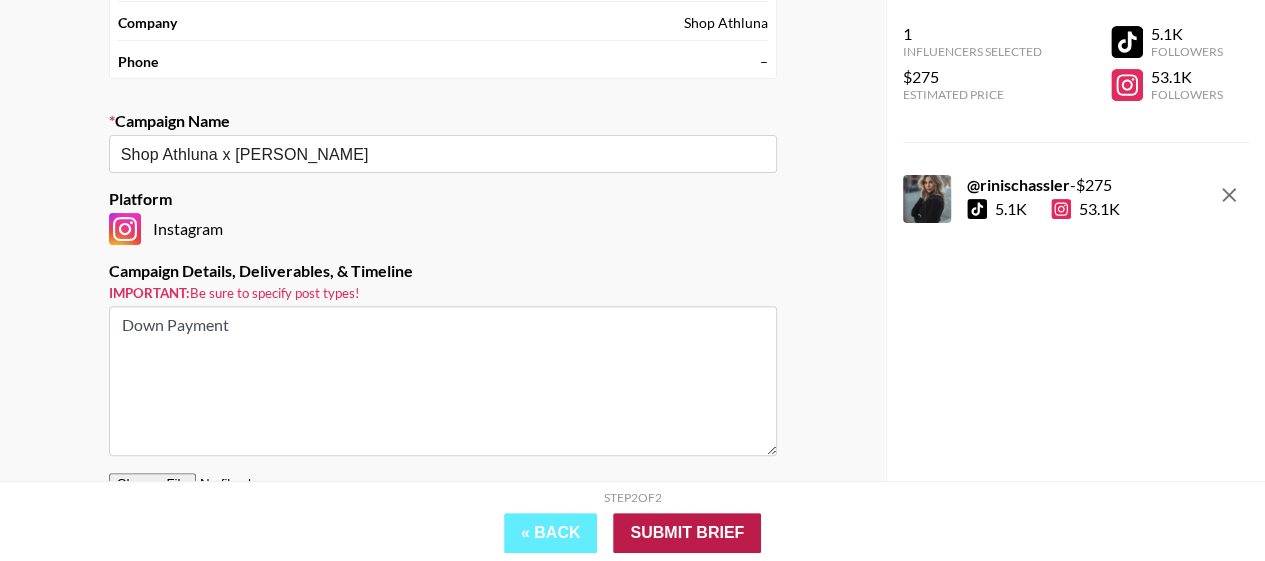 scroll, scrollTop: 80, scrollLeft: 0, axis: vertical 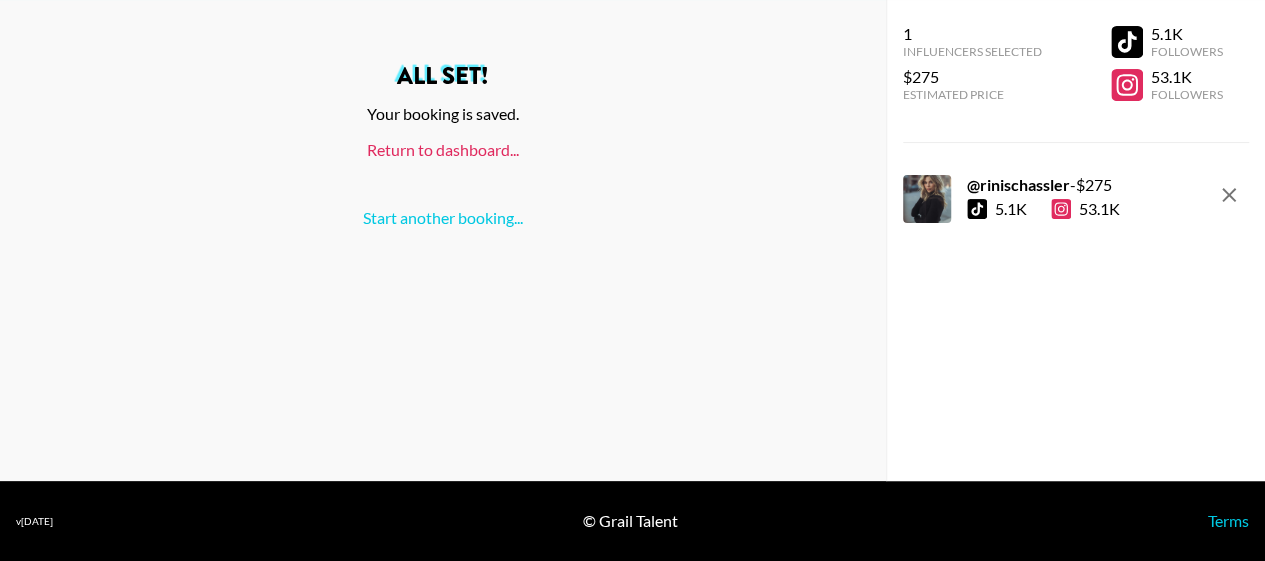 click on "Return to dashboard..." at bounding box center (443, 149) 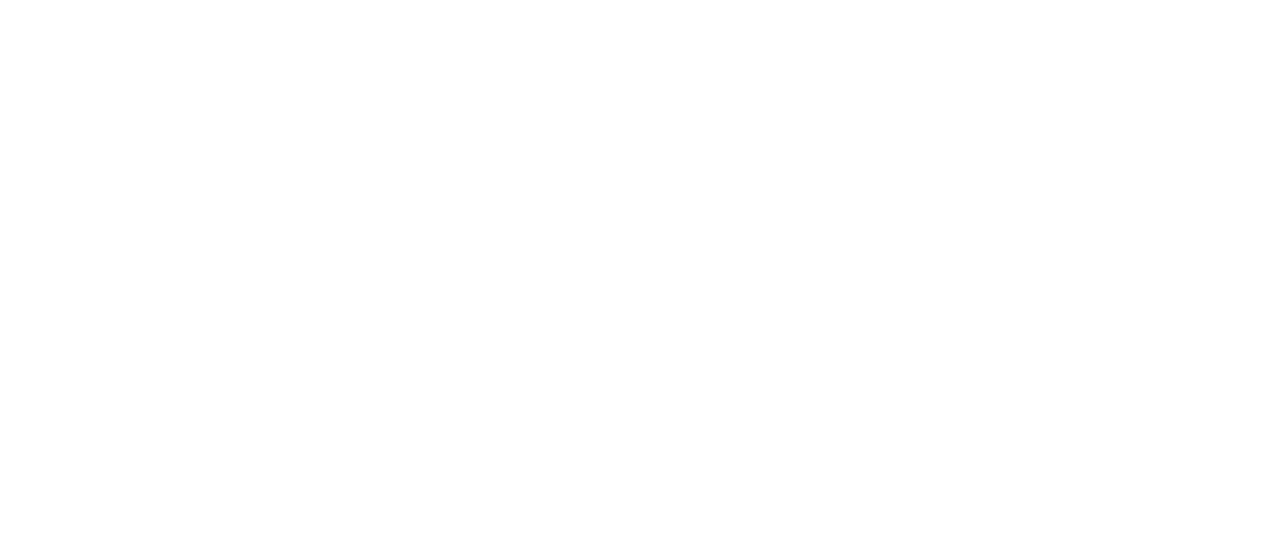 scroll, scrollTop: 0, scrollLeft: 0, axis: both 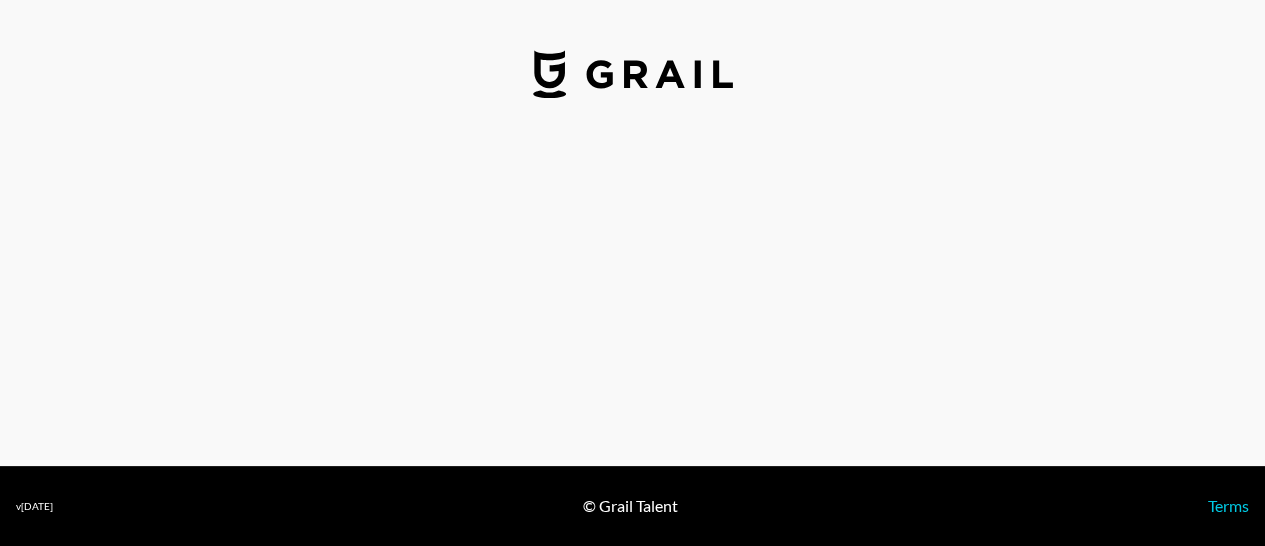 select on "USD" 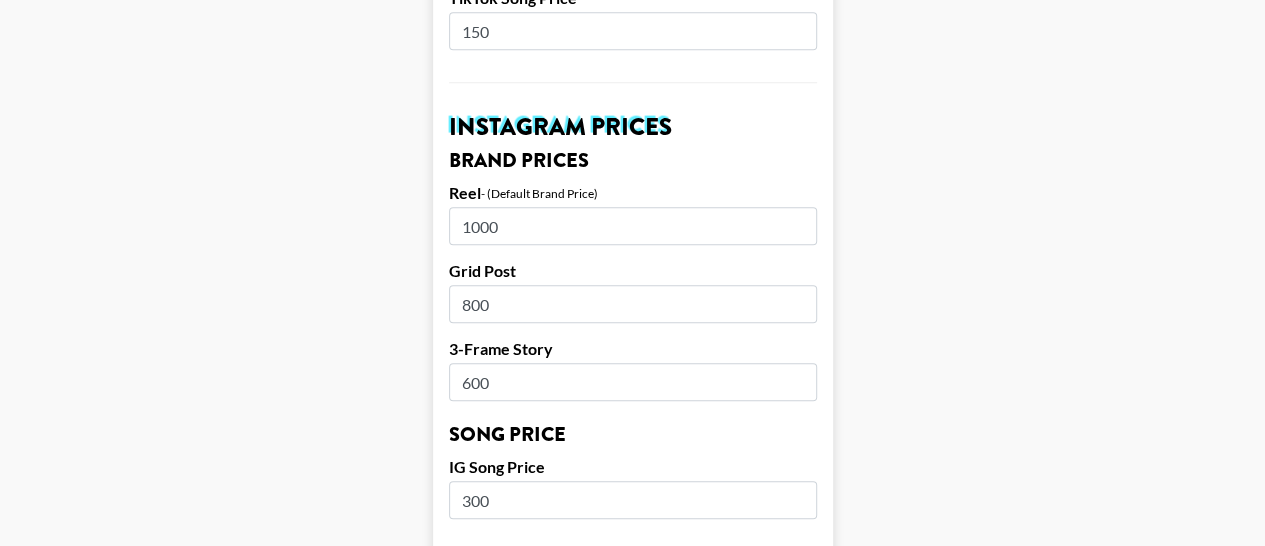 scroll, scrollTop: 880, scrollLeft: 0, axis: vertical 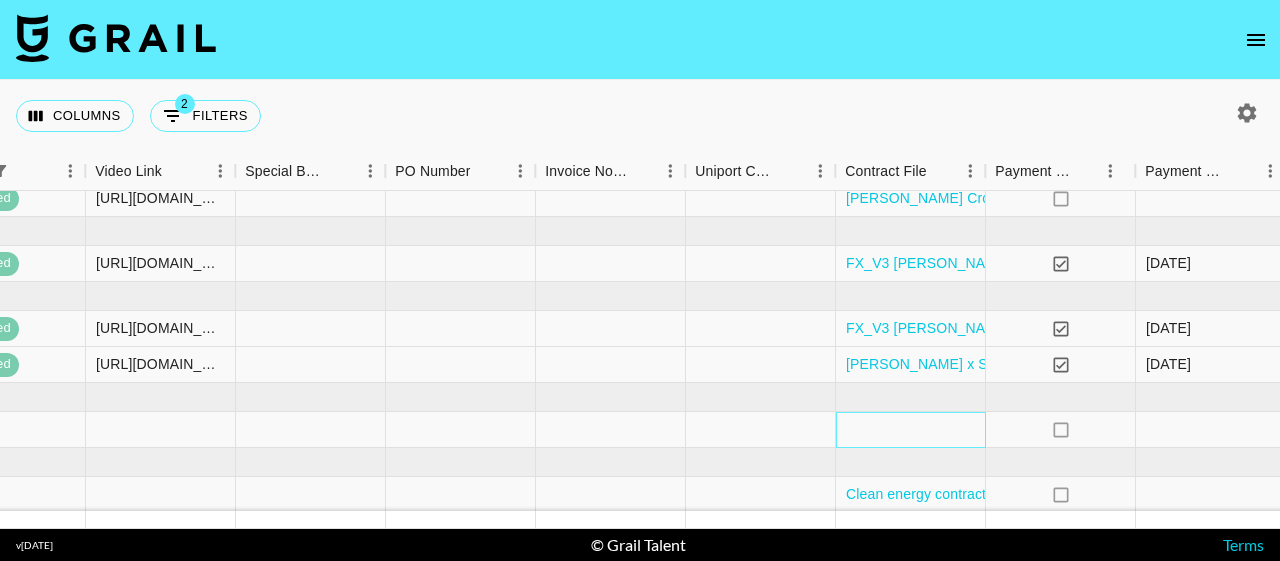 click at bounding box center (911, 430) 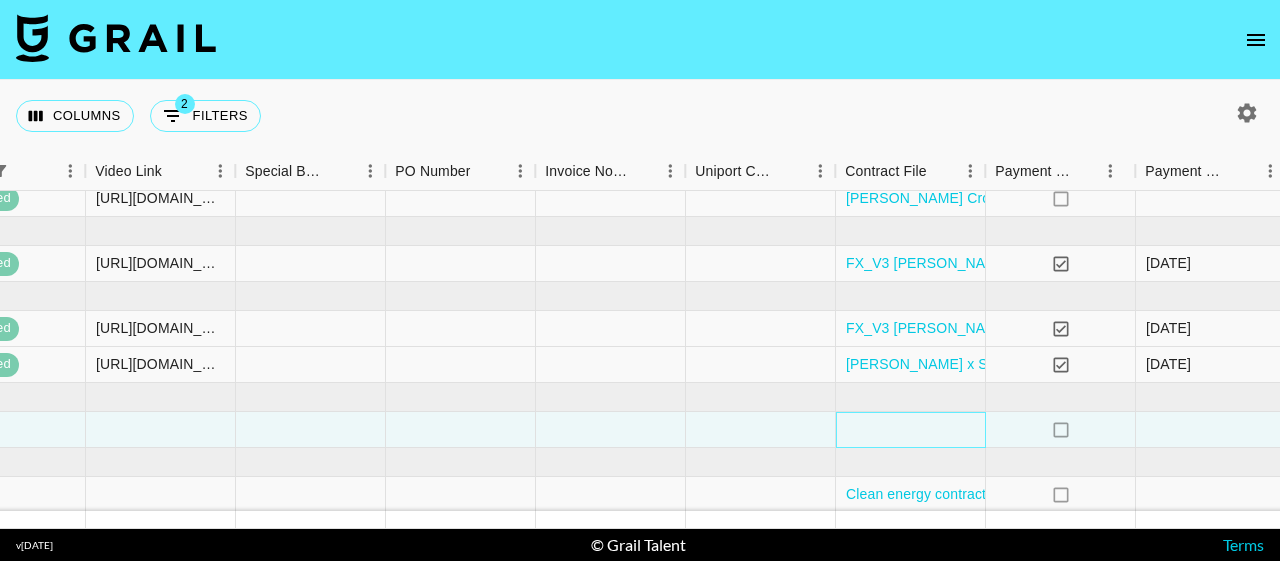 click at bounding box center (911, 430) 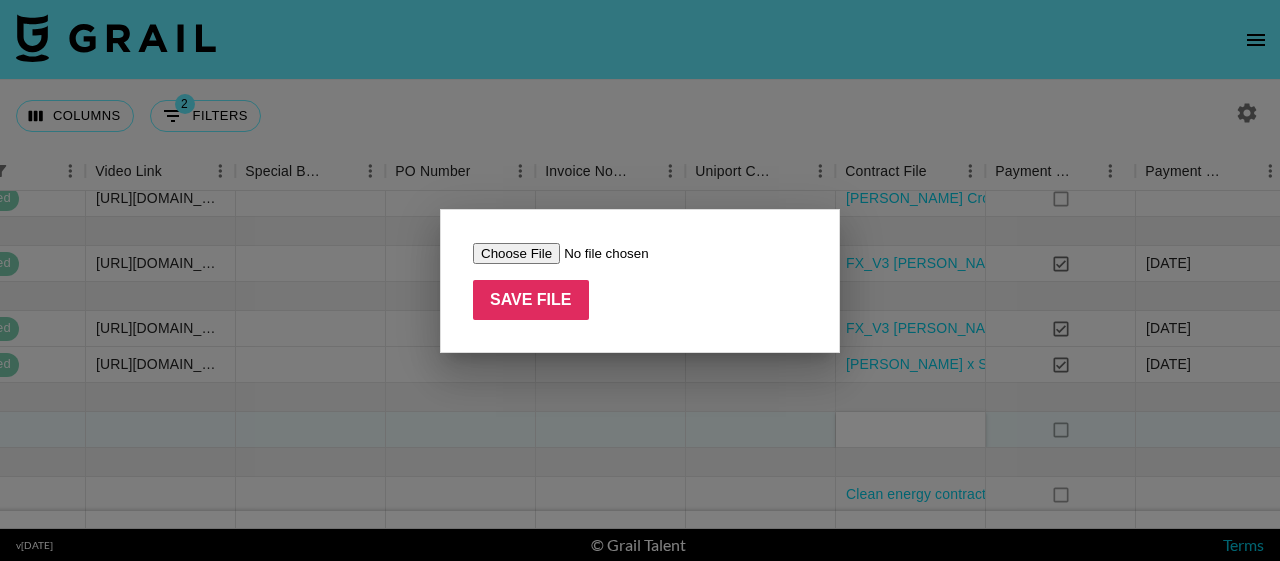 click at bounding box center [599, 253] 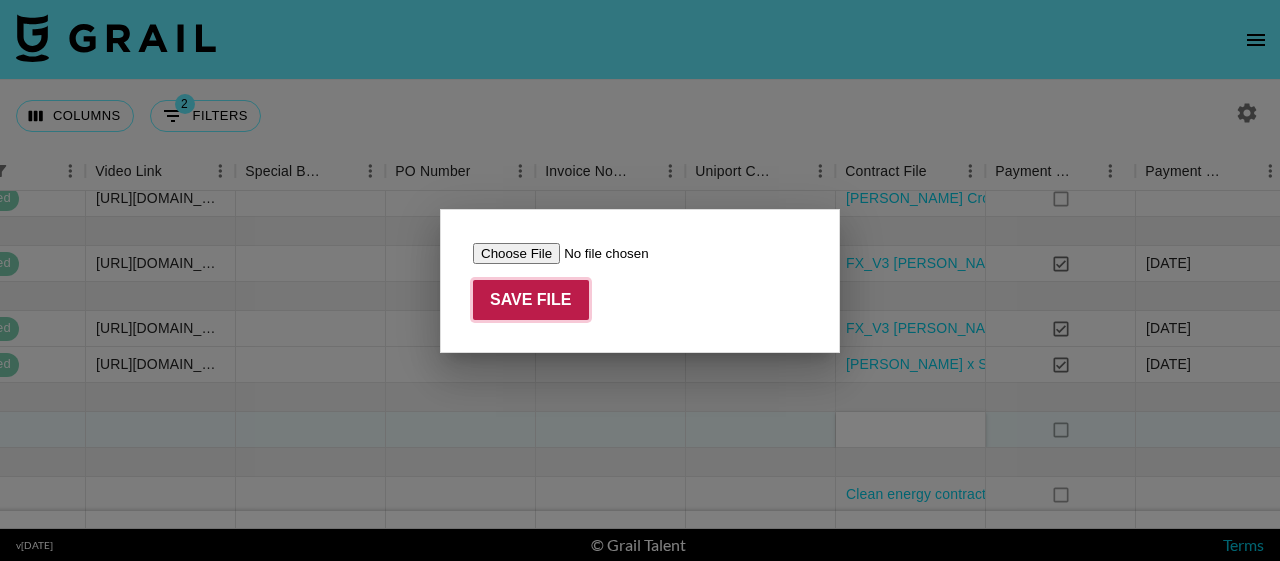 click on "Save File" at bounding box center (531, 300) 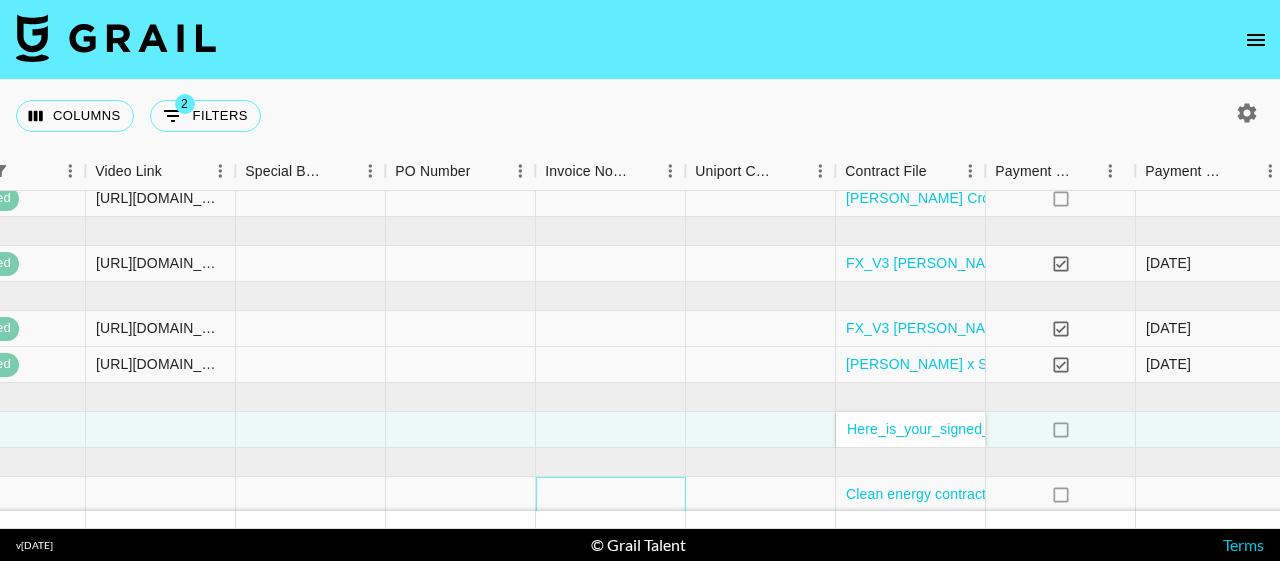 click at bounding box center [611, 495] 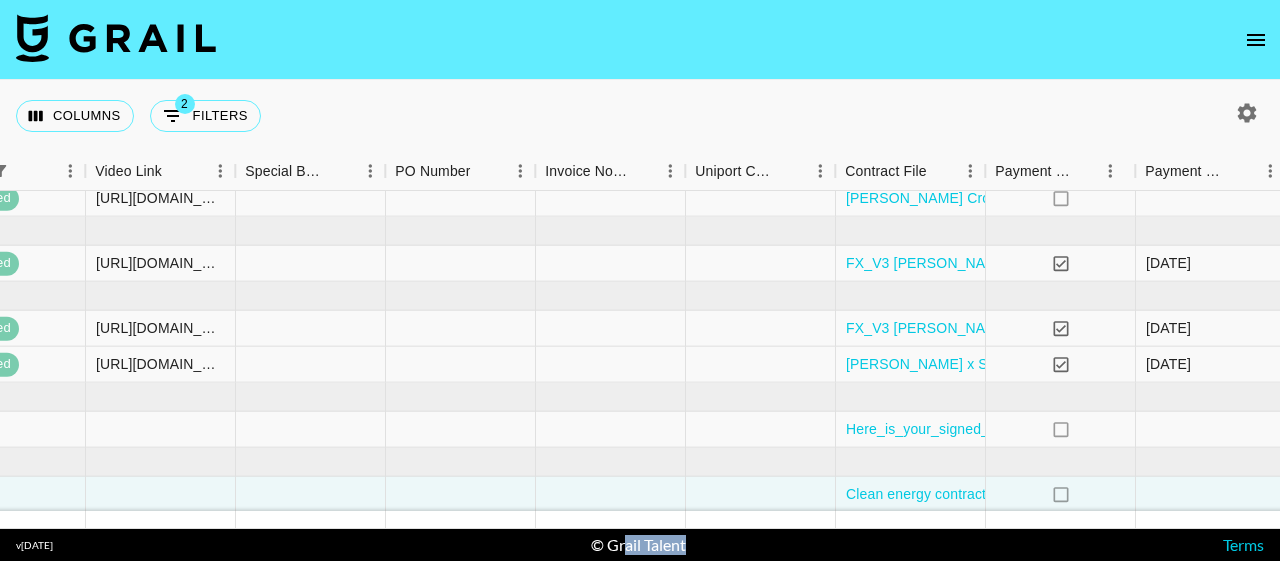 drag, startPoint x: 810, startPoint y: 529, endPoint x: 621, endPoint y: 549, distance: 190.05525 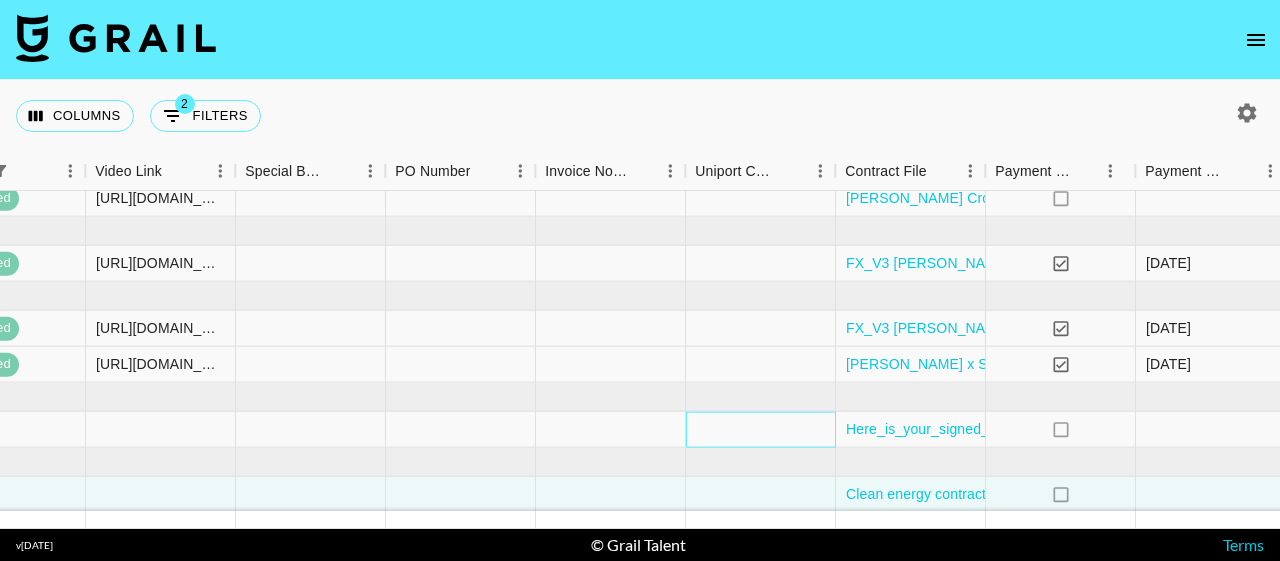 click at bounding box center [761, 430] 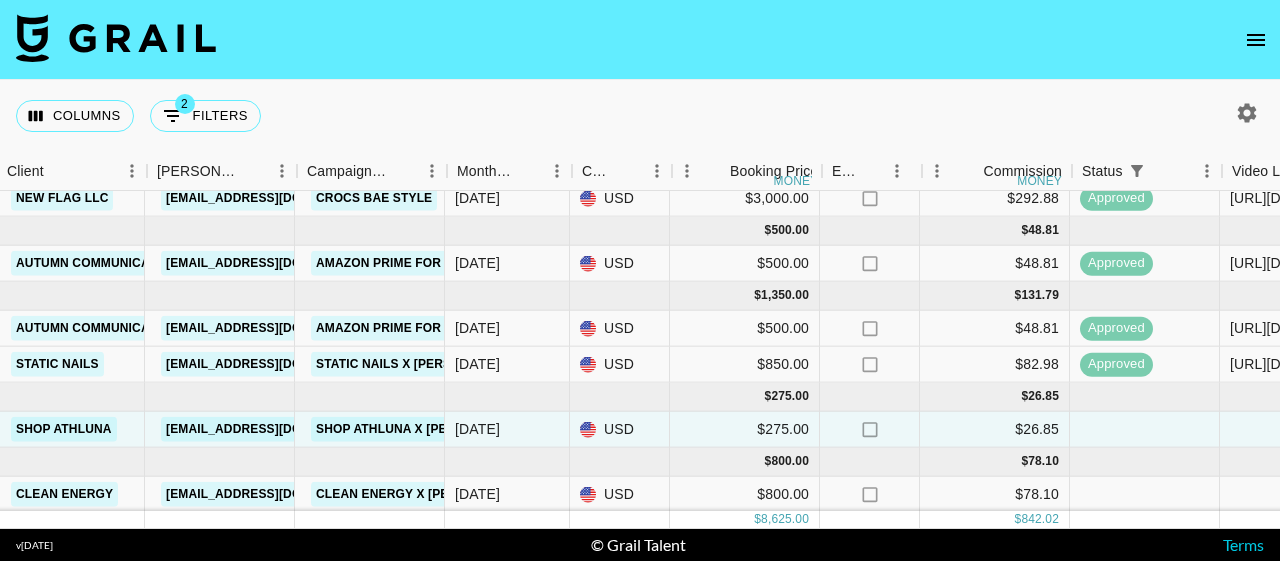 scroll, scrollTop: 162, scrollLeft: 666, axis: both 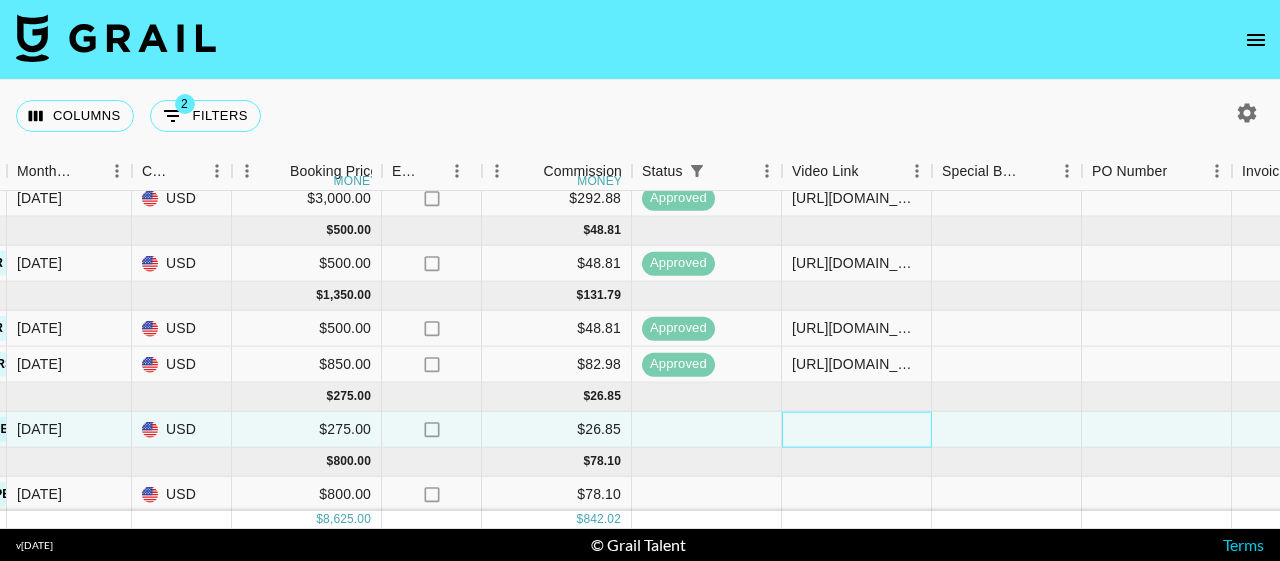 click at bounding box center [857, 430] 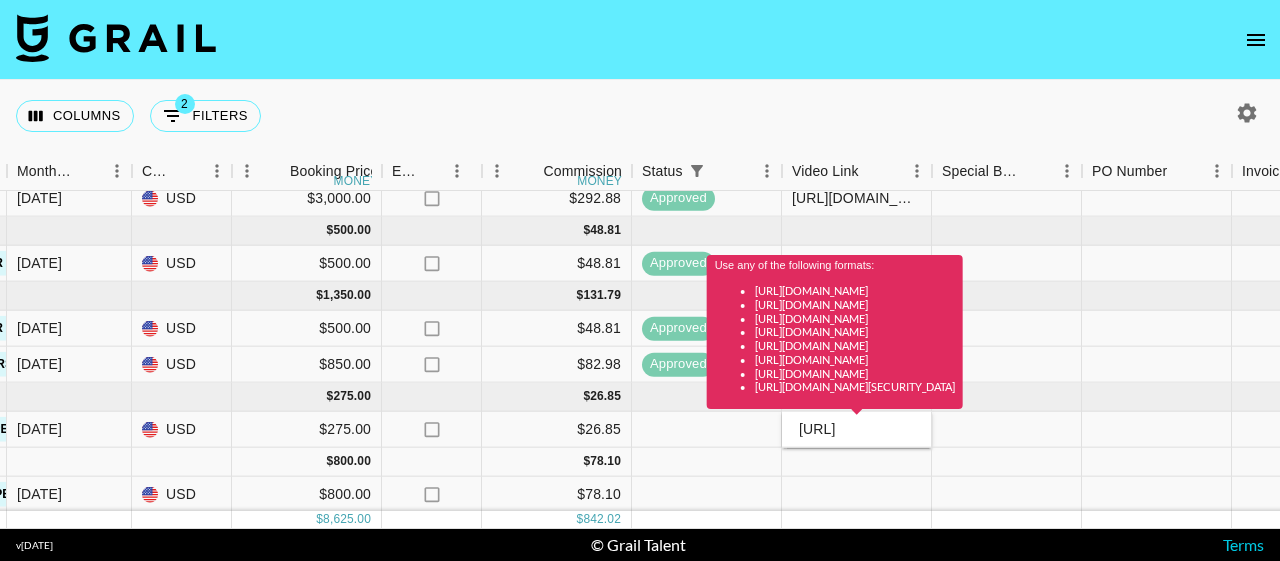 scroll, scrollTop: 0, scrollLeft: 0, axis: both 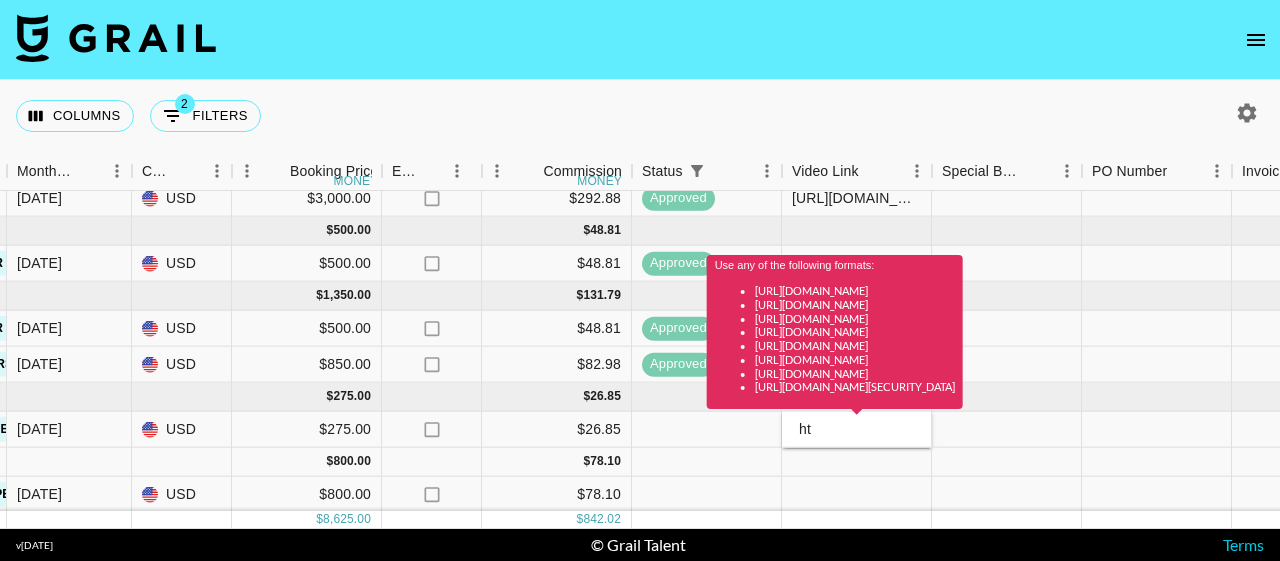 type on "h" 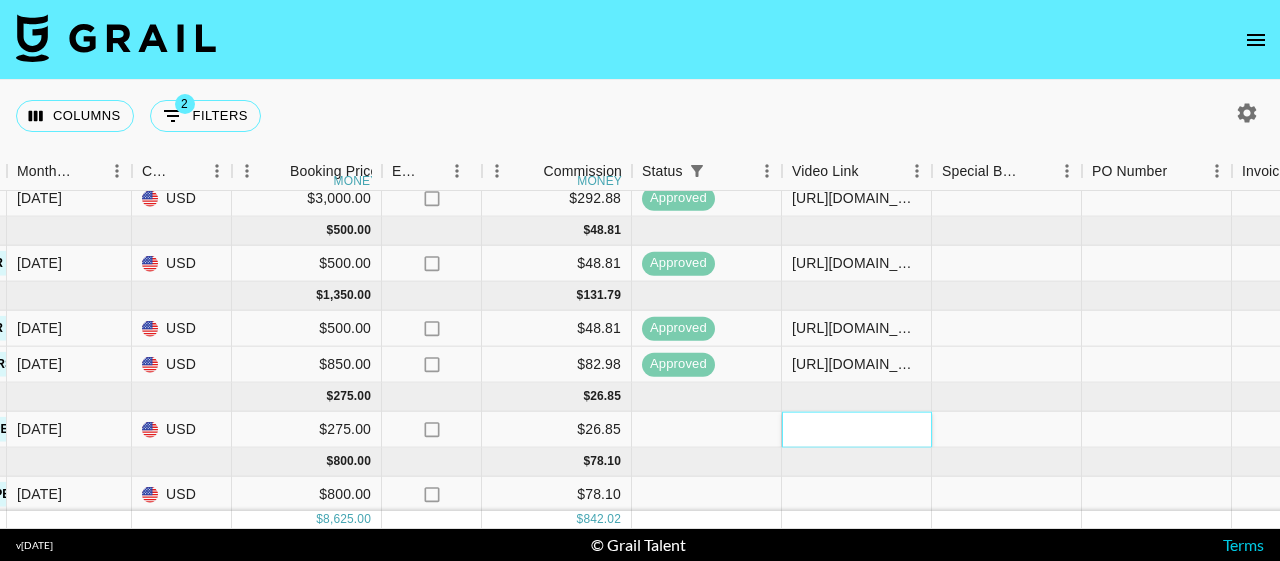 paste on "https://www.instagram.com/p/DMgtONrObqq/?utm_source=ig_web_copy_link&igsh=YjV1YmRkOHpiYjAz" 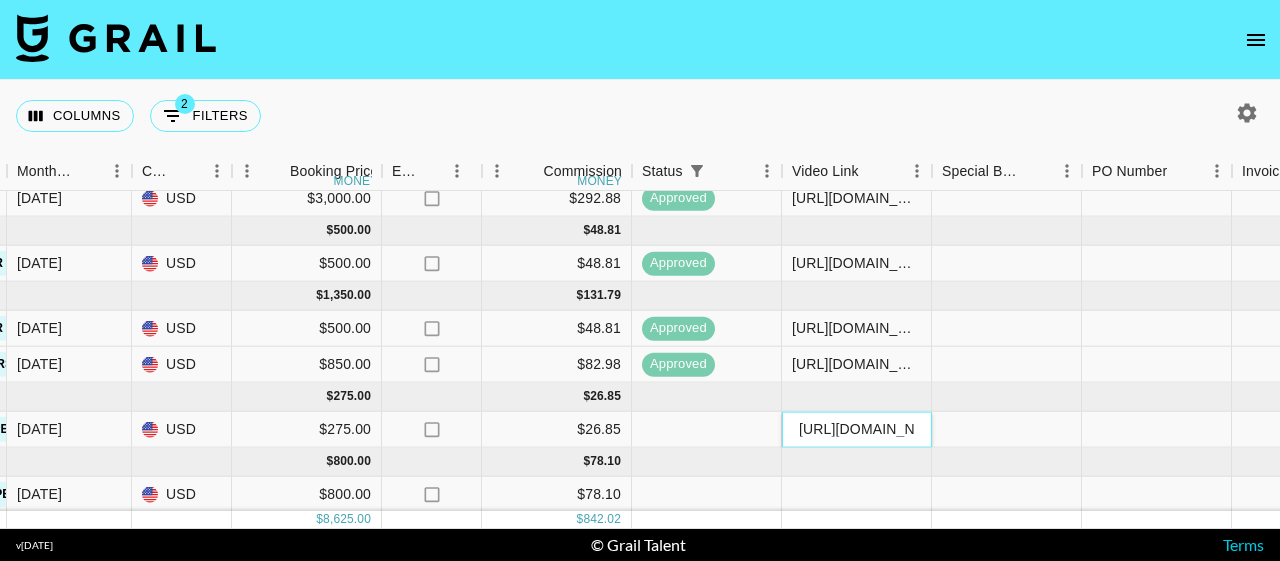 scroll, scrollTop: 0, scrollLeft: 549, axis: horizontal 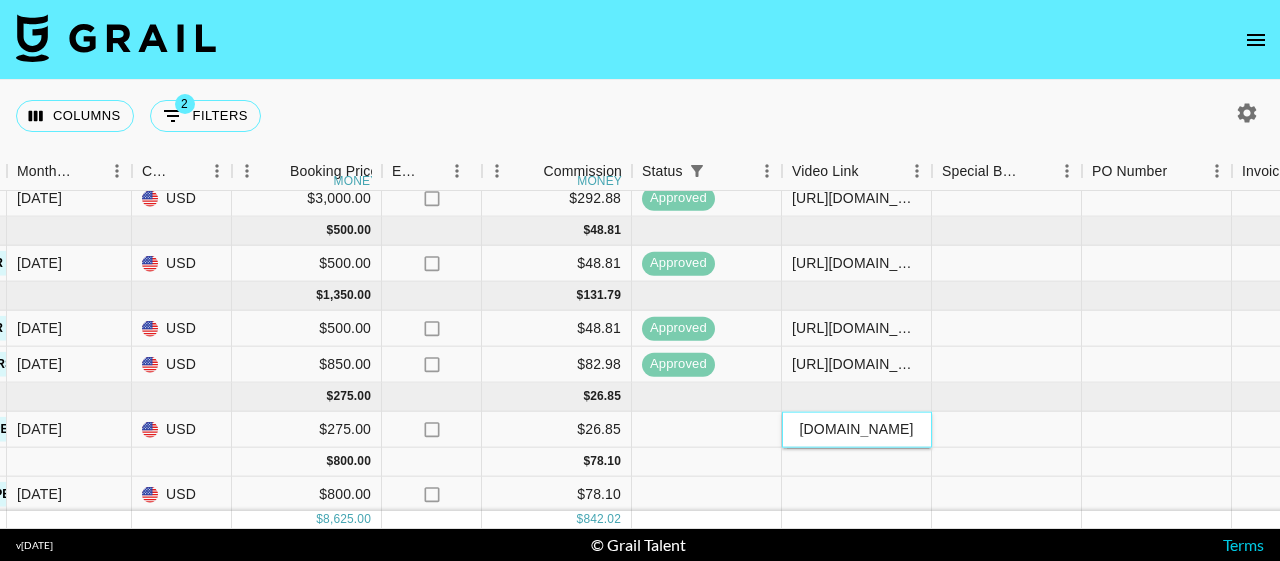 type on "https://www.instagram.com/p/DMgtONrObqq/?utm_source=ig_web_copy_link&igsh=YjV1YmRkOHpiYjAz" 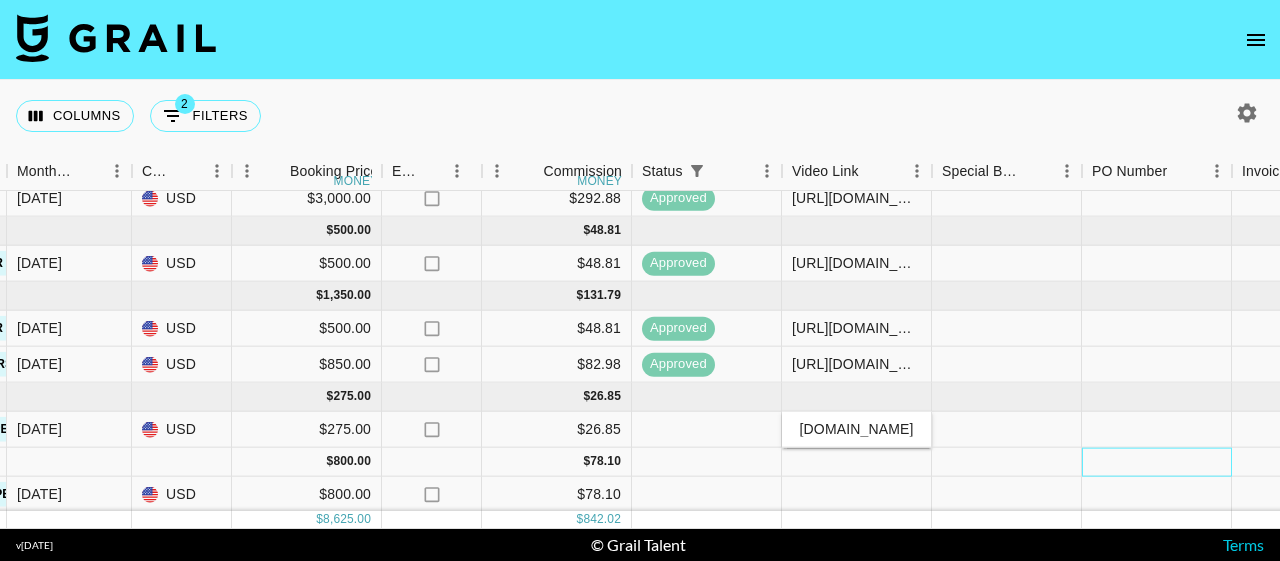 click at bounding box center [1157, 462] 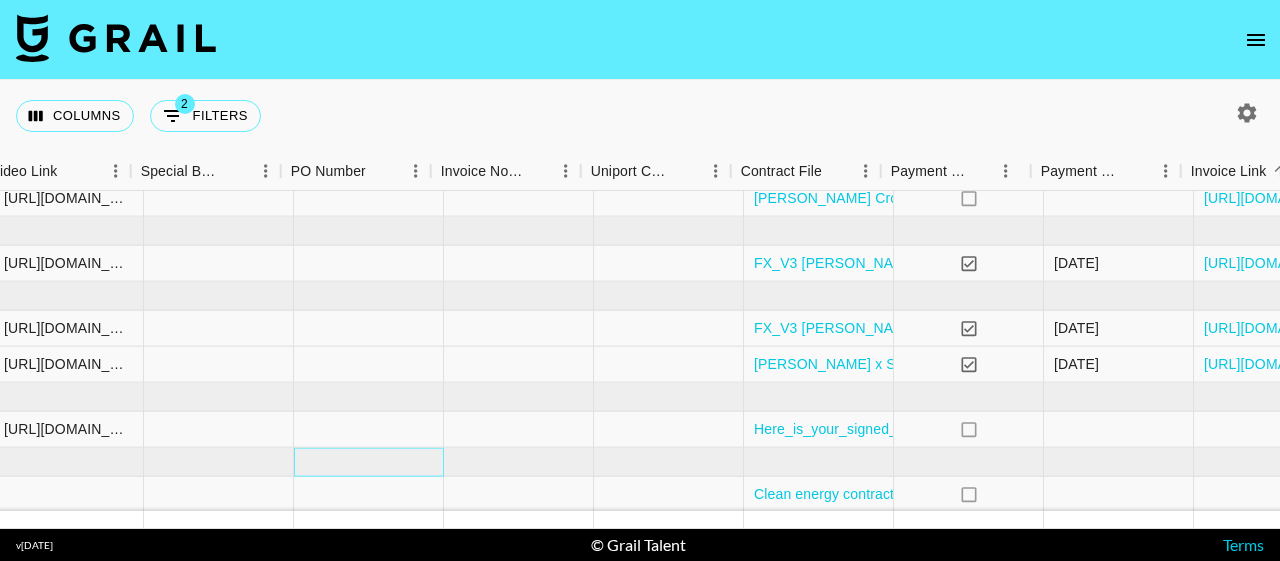 scroll, scrollTop: 162, scrollLeft: 2055, axis: both 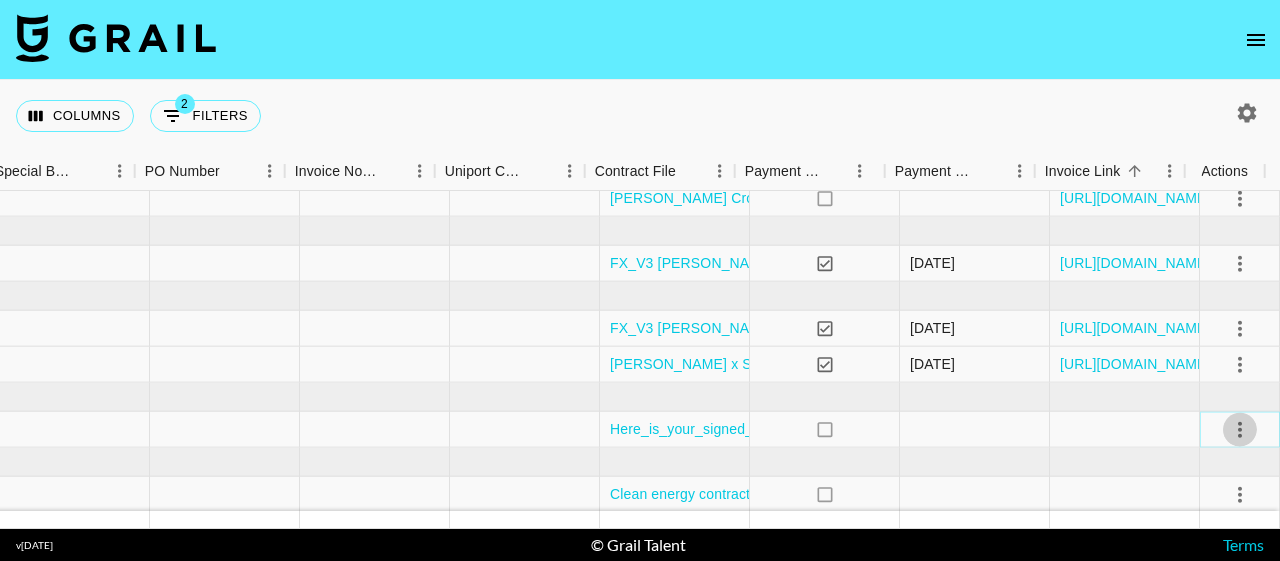 click 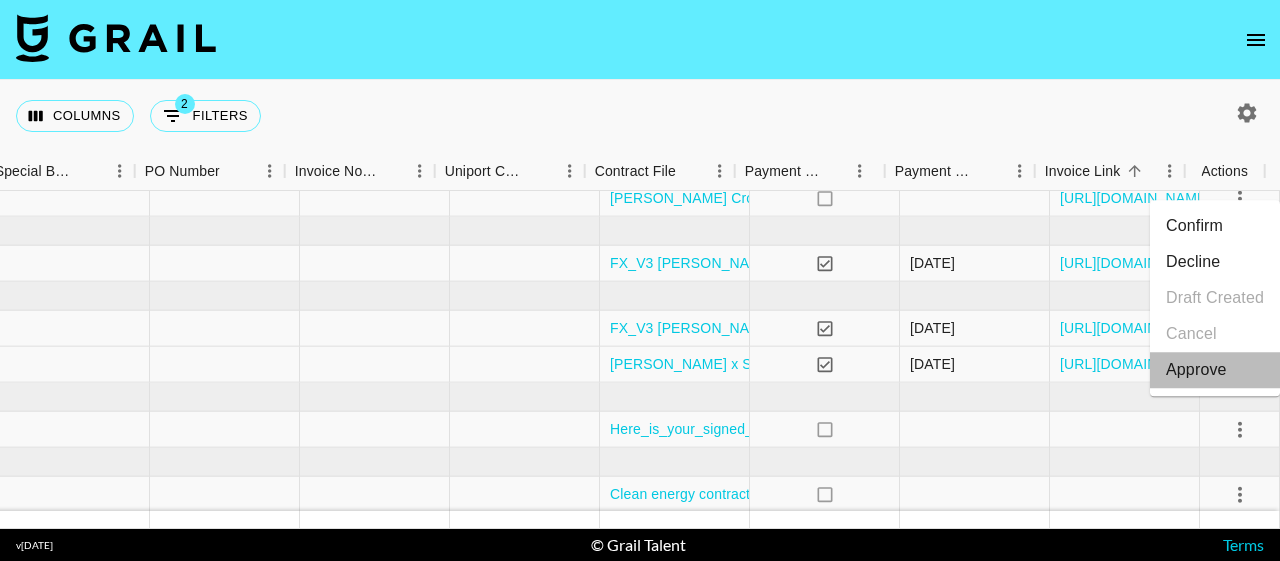 click on "Approve" at bounding box center [1196, 370] 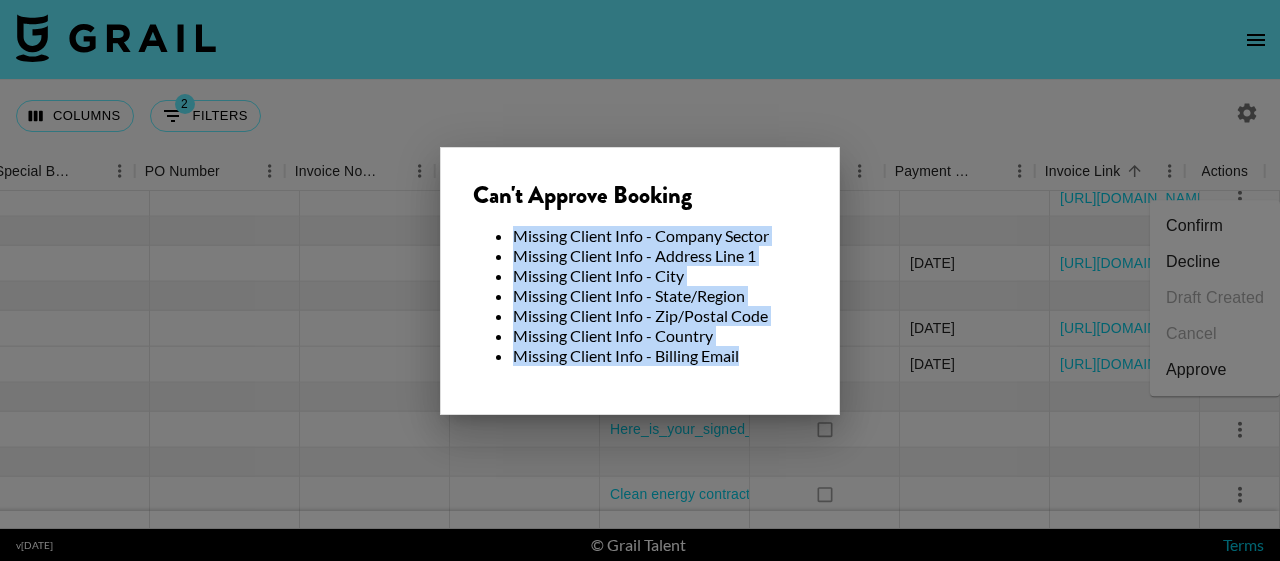 drag, startPoint x: 771, startPoint y: 371, endPoint x: 514, endPoint y: 223, distance: 296.56873 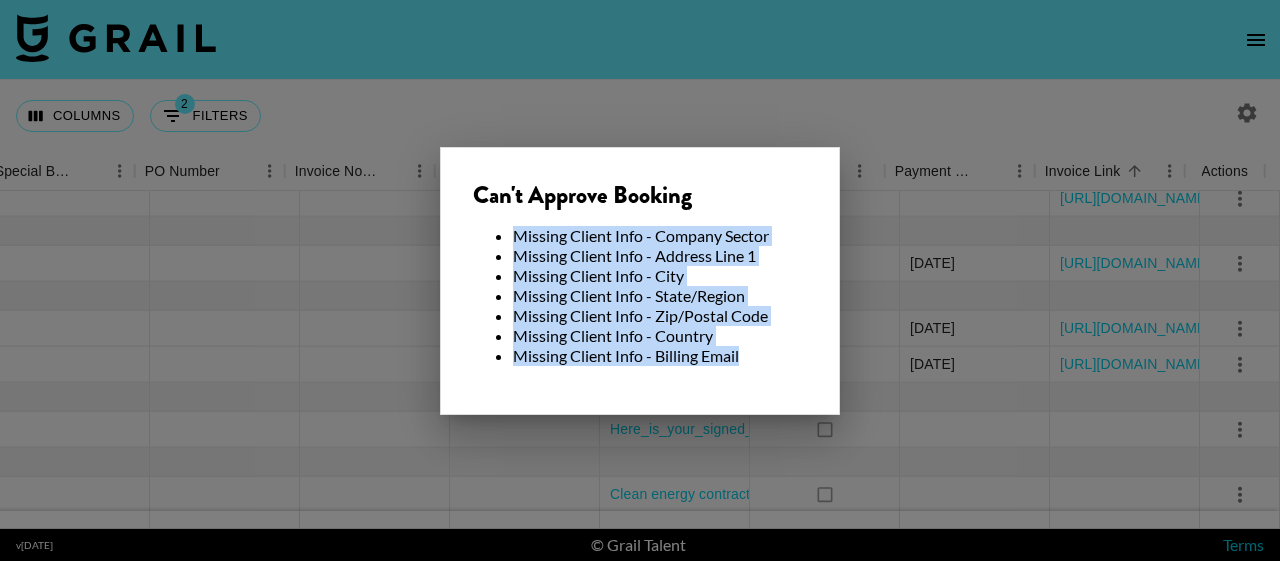 copy on "Missing Client Info - Company Sector Missing Client Info - Address Line 1 Missing Client Info - City Missing Client Info - State/Region Missing Client Info - Zip/Postal Code Missing Client Info - Country Missing Client Info - Billing Email" 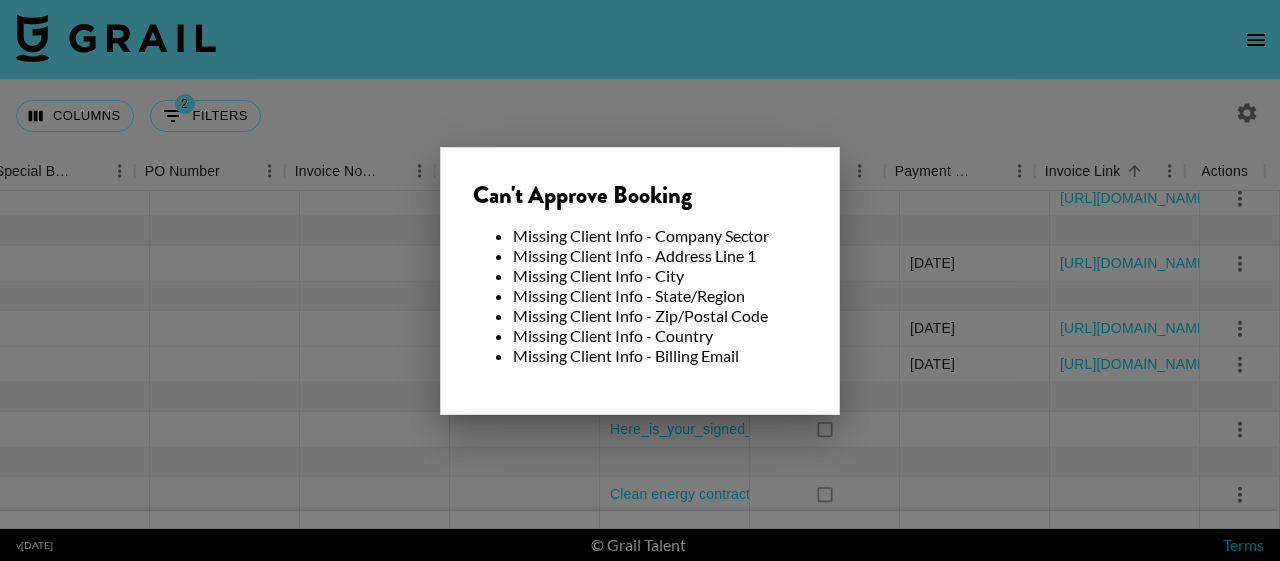 click at bounding box center [640, 280] 